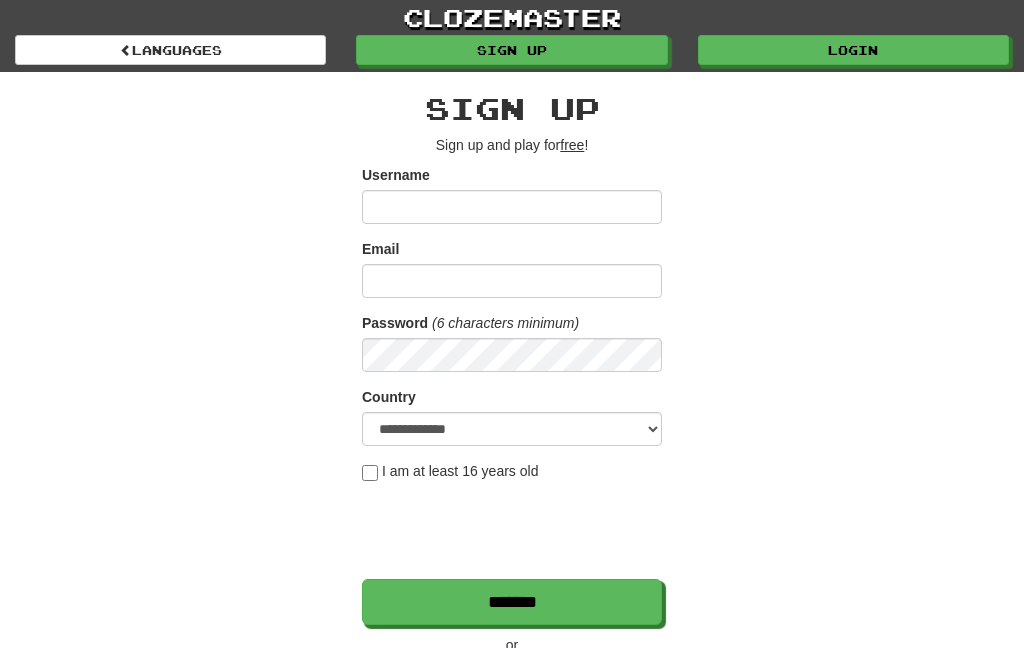 scroll, scrollTop: 0, scrollLeft: 0, axis: both 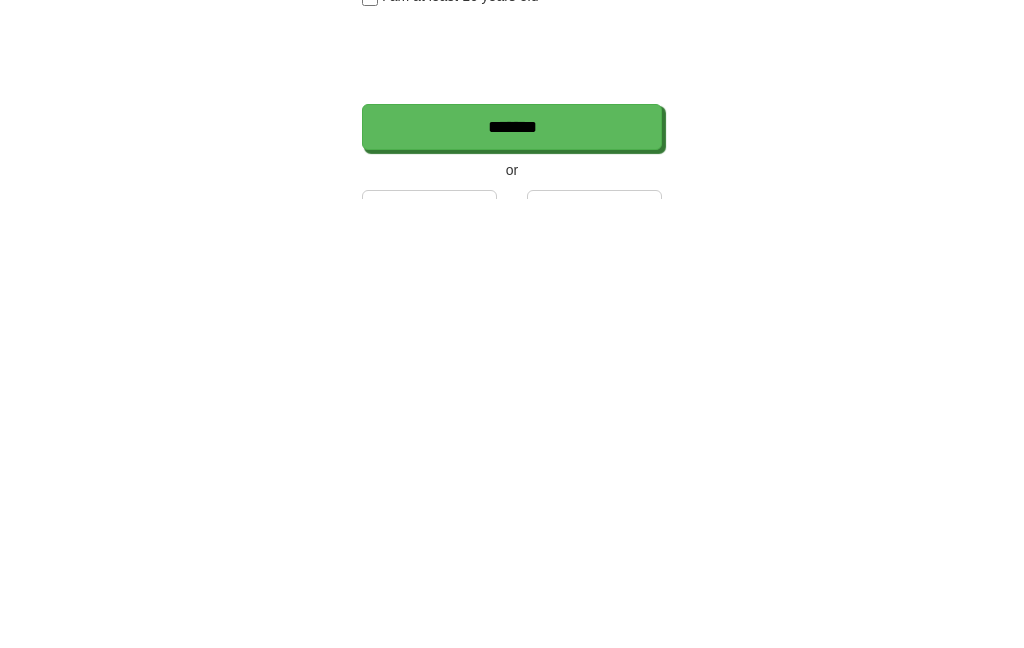 click on "Google" at bounding box center (429, 662) 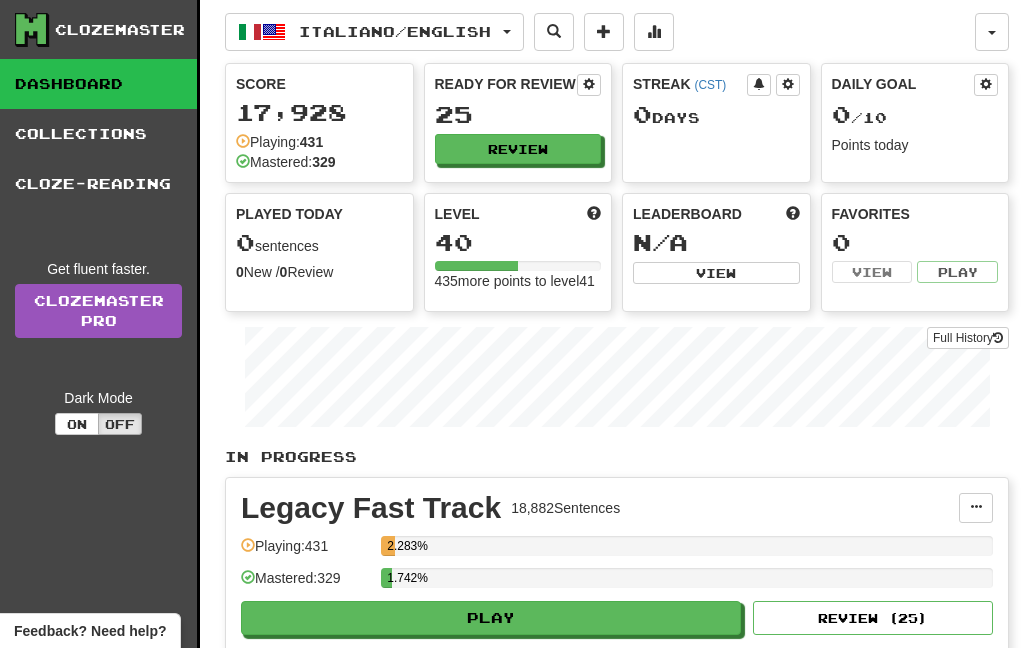 scroll, scrollTop: 0, scrollLeft: 0, axis: both 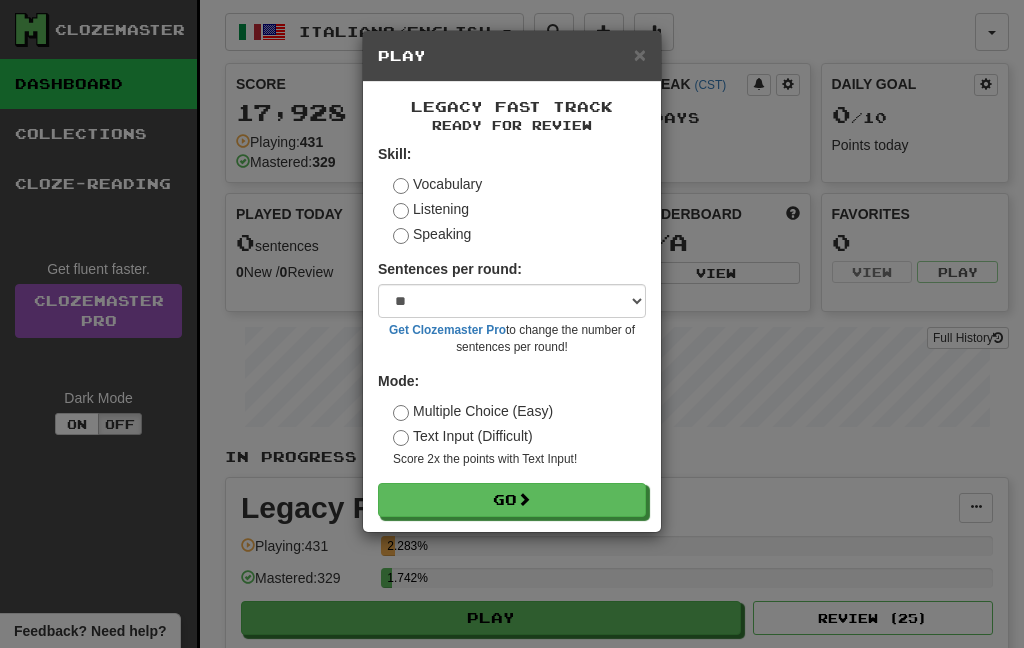 click on "Go" at bounding box center [512, 500] 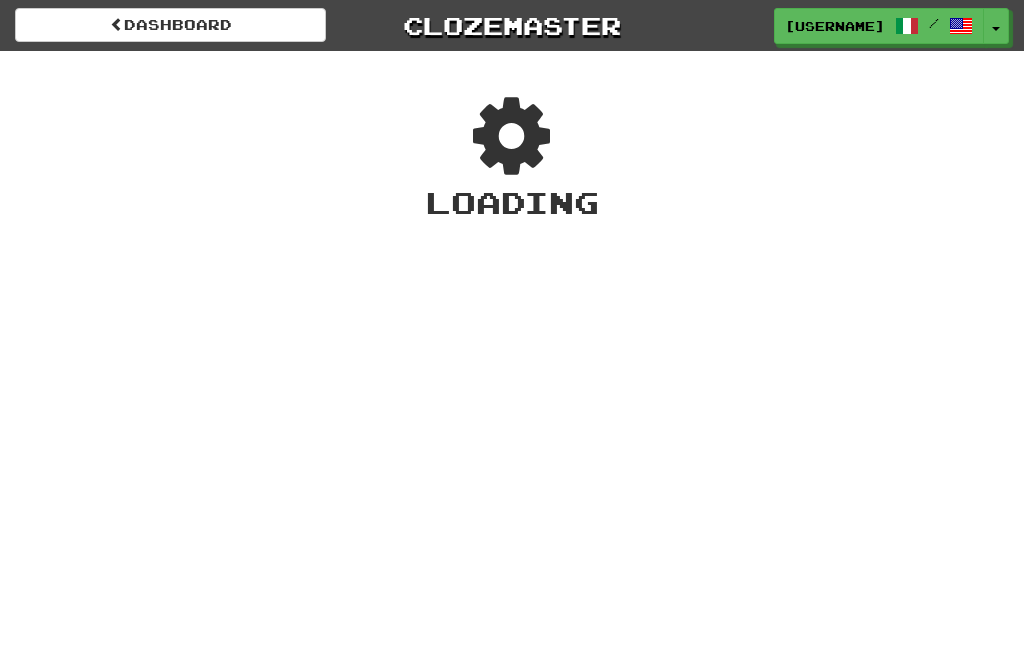 scroll, scrollTop: 0, scrollLeft: 0, axis: both 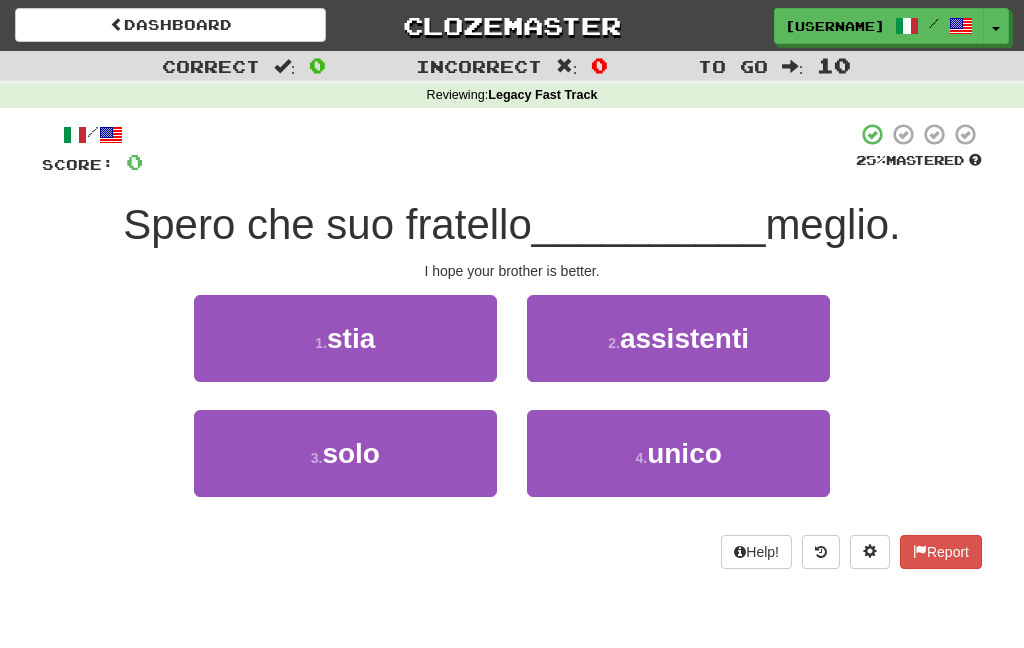 click on "1 .  [WORD]" at bounding box center (345, 338) 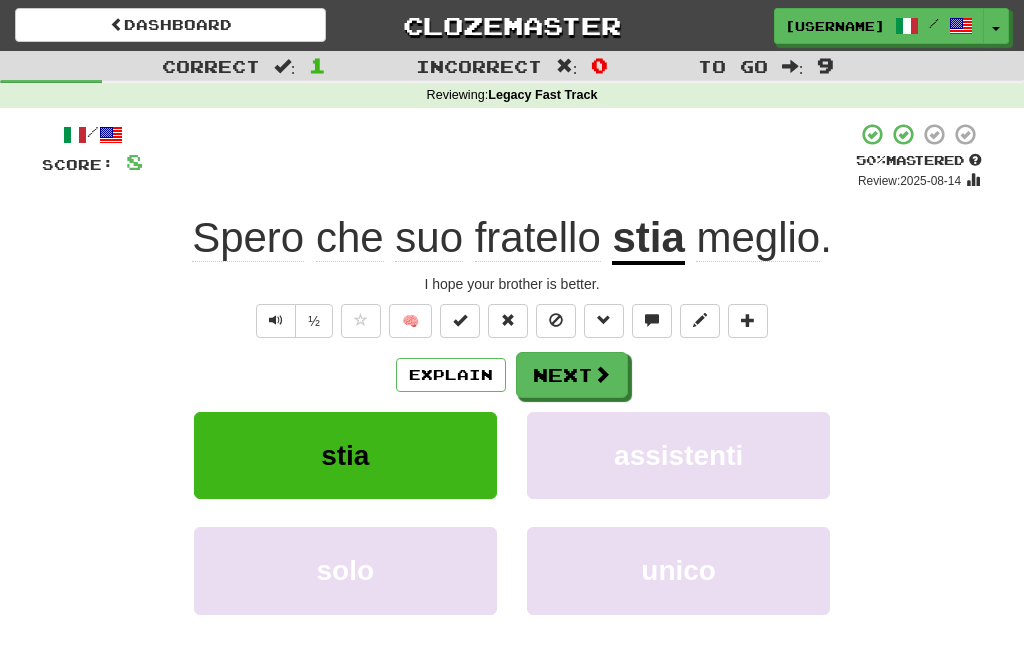 click on "Next" at bounding box center [572, 375] 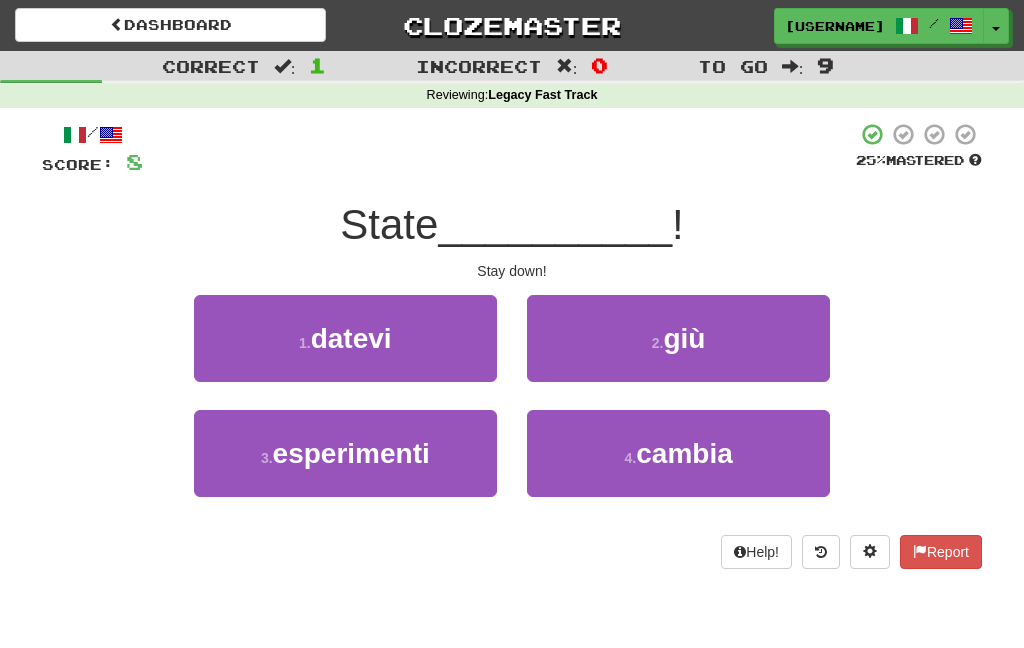 click on "2 .  [WORD]" at bounding box center [678, 338] 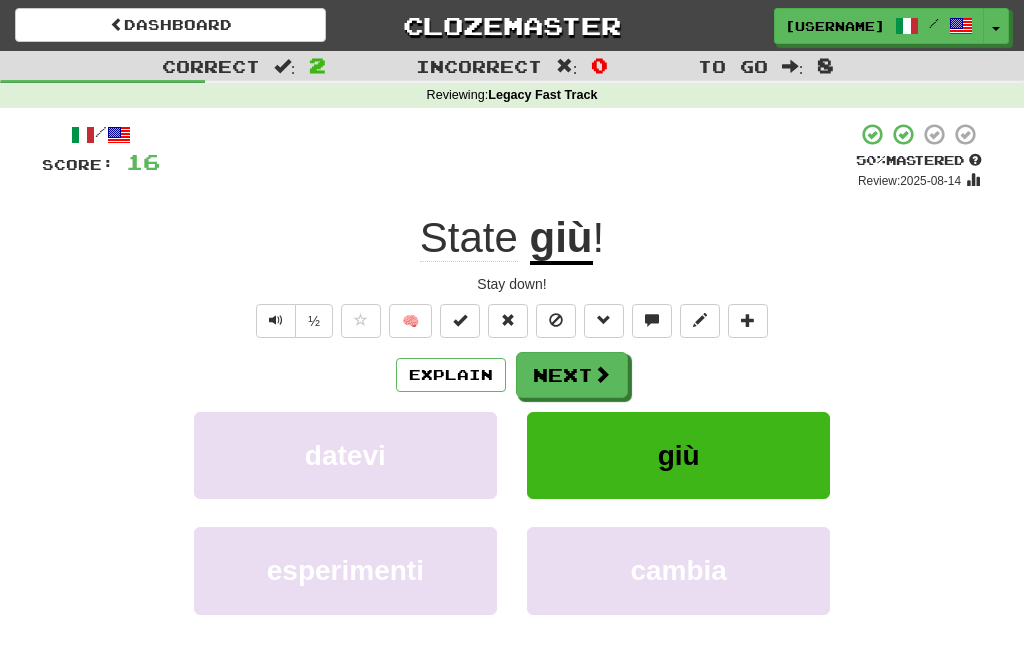 click on "Next" at bounding box center (572, 375) 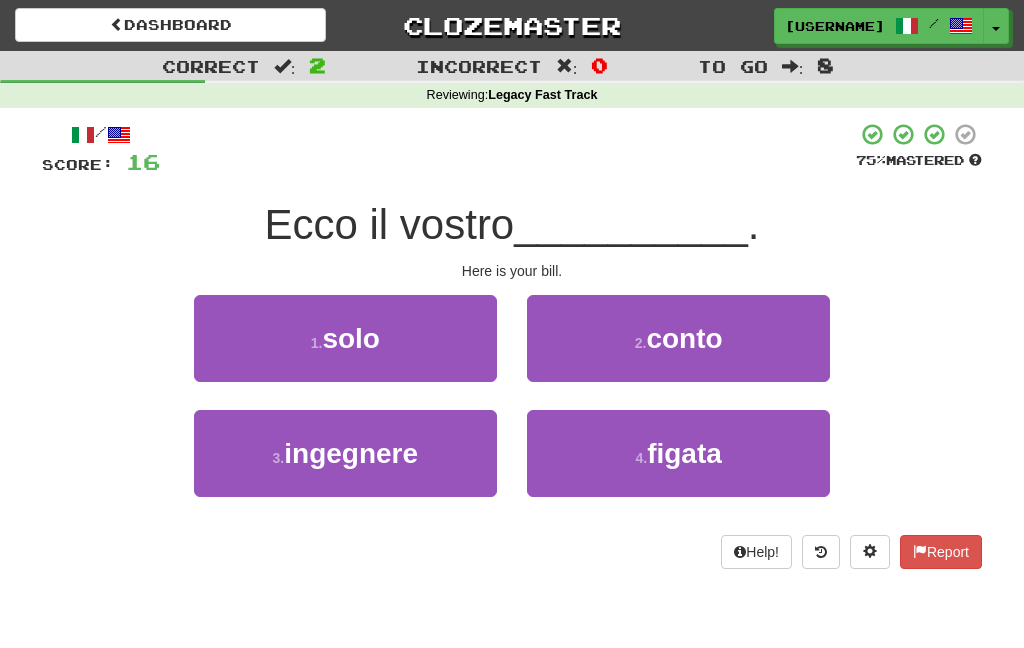 click on "2 .  [WORD]" at bounding box center [678, 338] 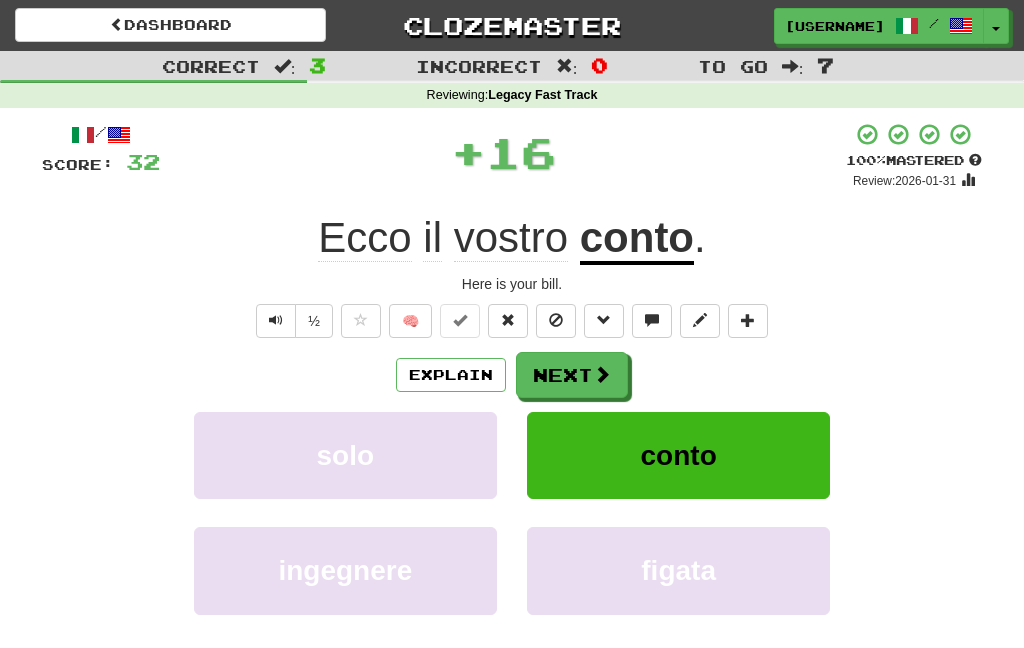 click on "Next" at bounding box center (572, 375) 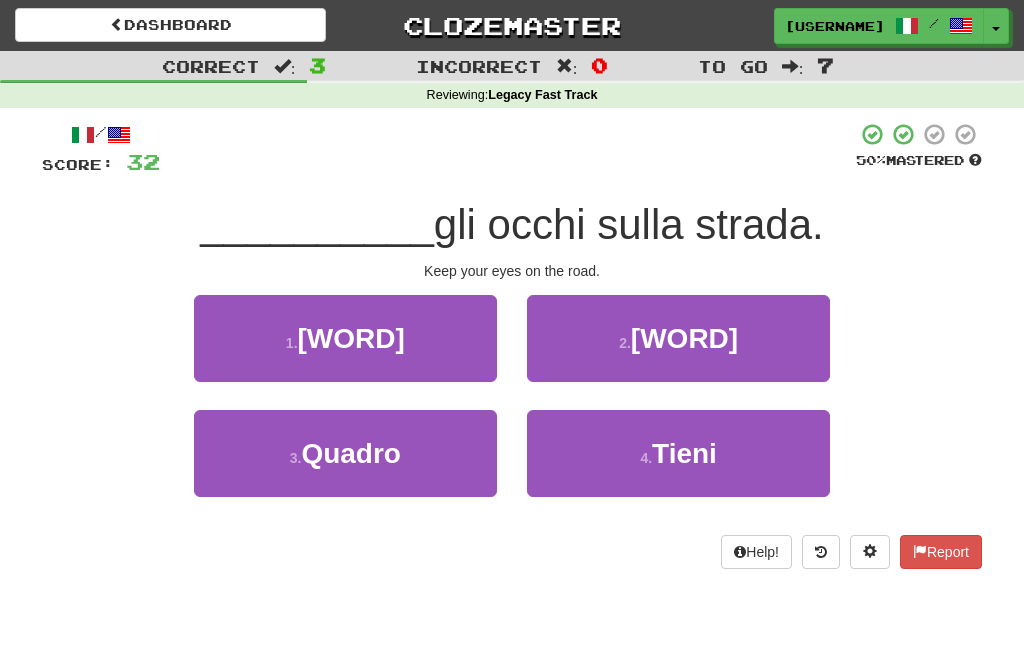 click on "4 ." at bounding box center [646, 458] 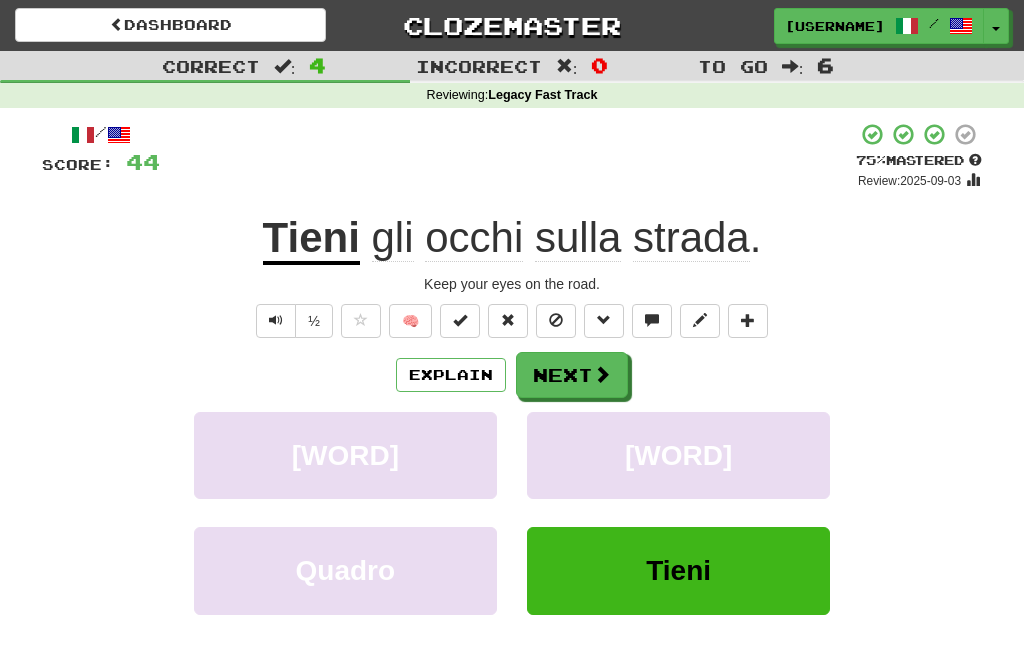 click on "Next" at bounding box center [572, 375] 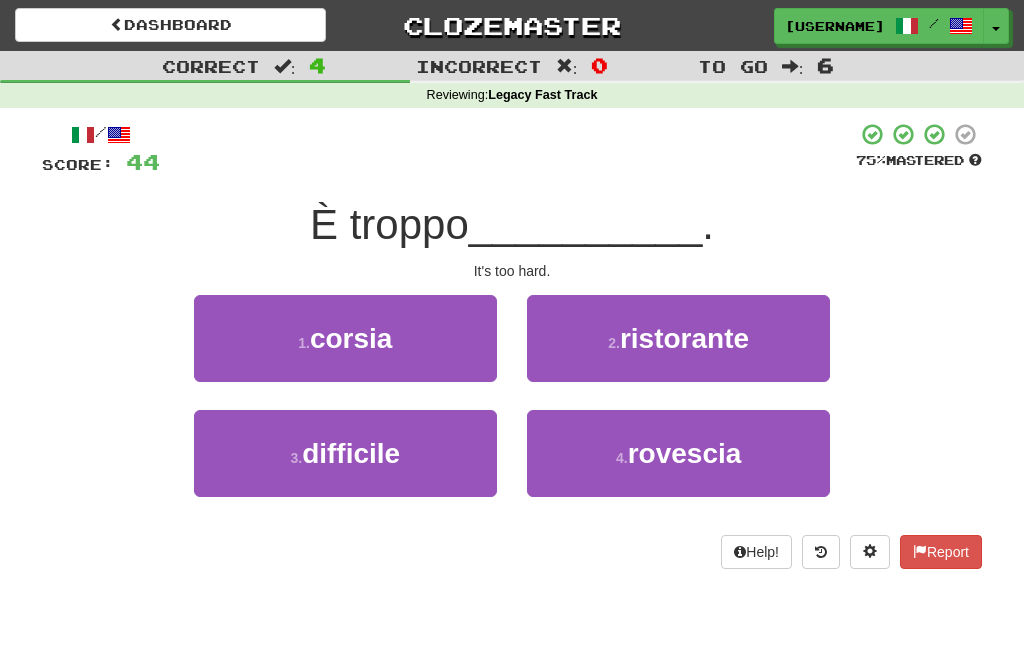 click on "3 .  difficile" at bounding box center [345, 453] 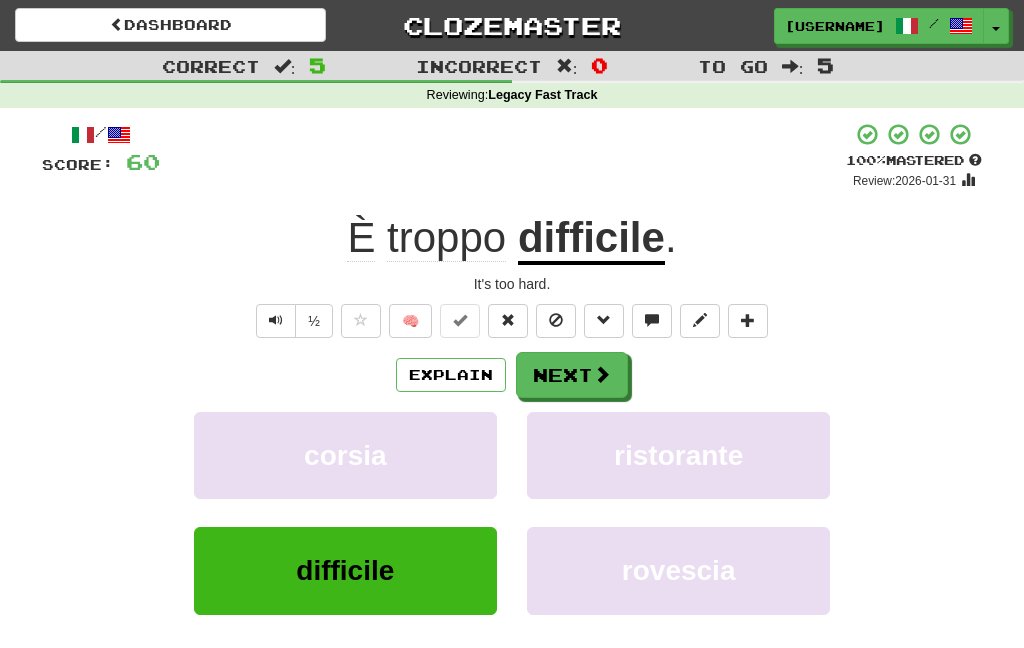 click on "Next" at bounding box center (572, 375) 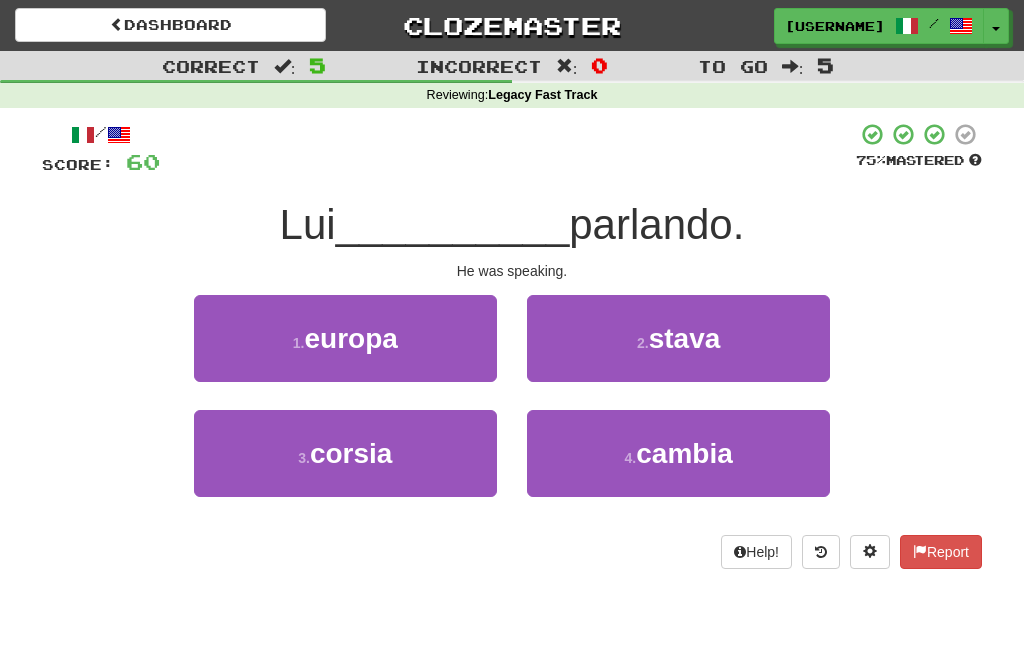 click on "2 .  [WORD]" at bounding box center [678, 338] 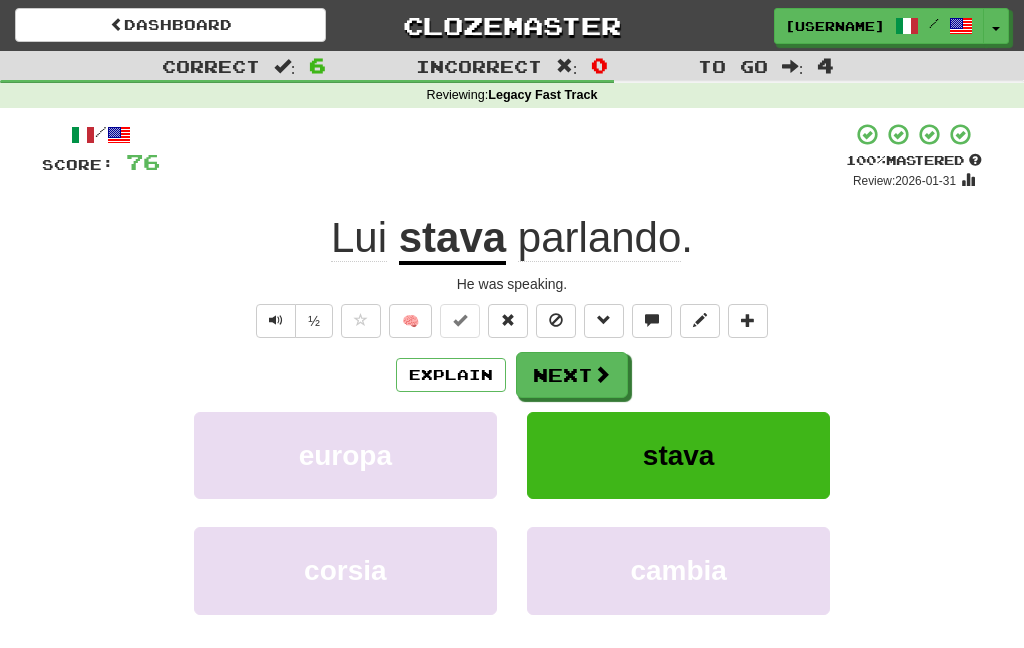 click on "Next" at bounding box center [572, 375] 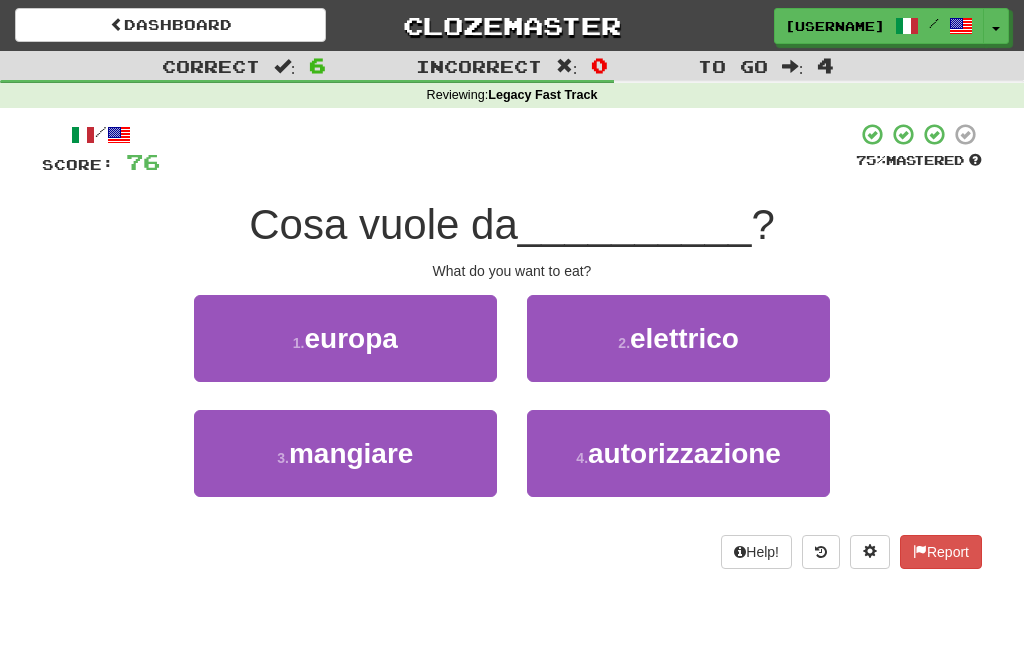click on "3 .  mangiare" at bounding box center [345, 453] 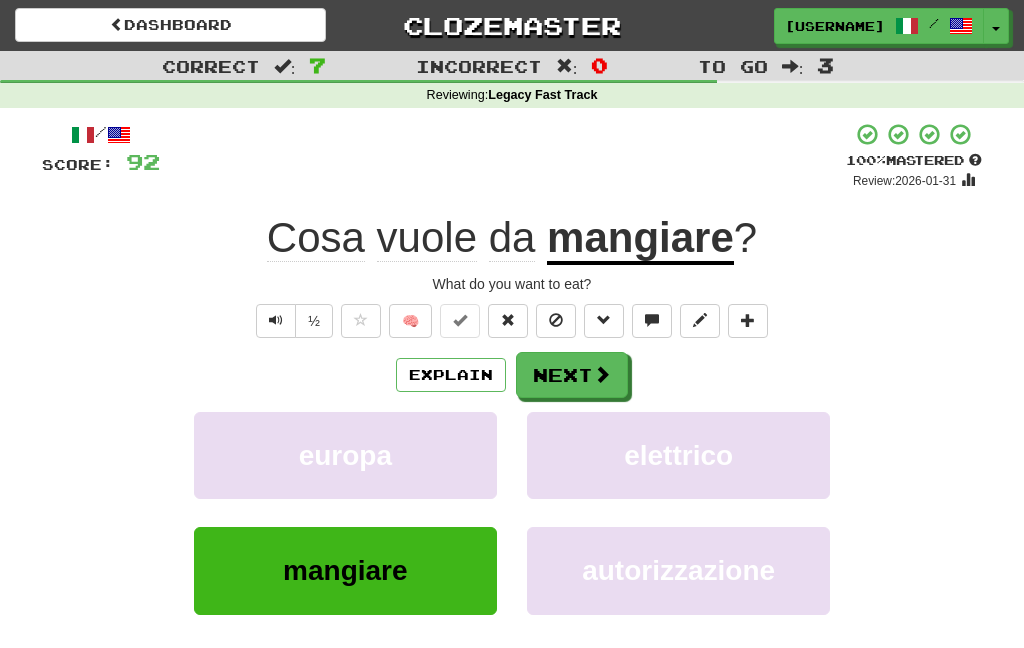 click on "Next" at bounding box center (572, 375) 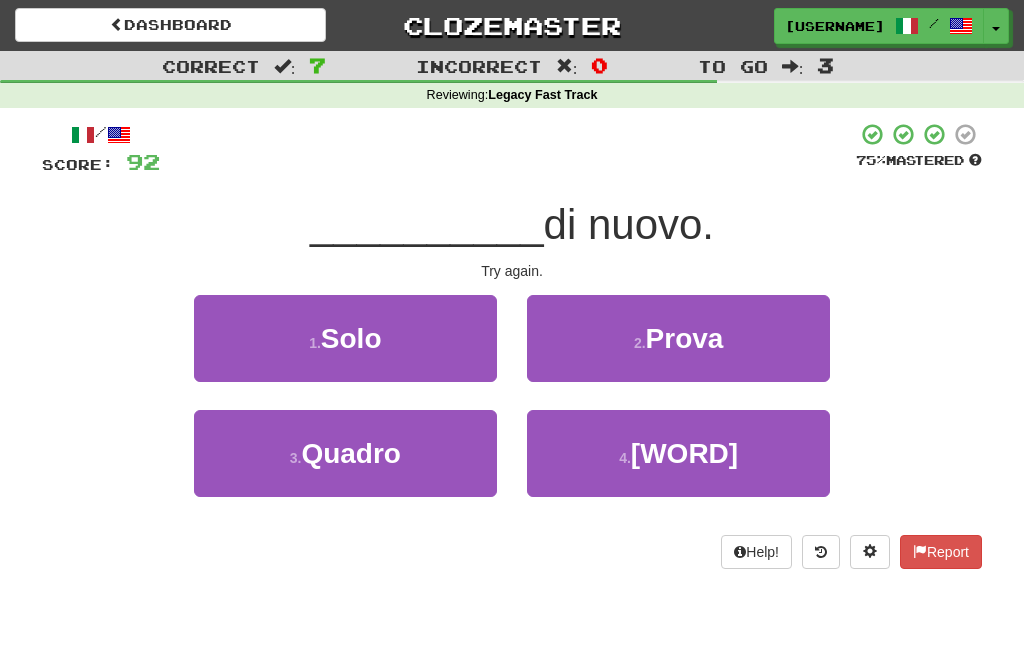 click on "2 .  Prova" at bounding box center [678, 338] 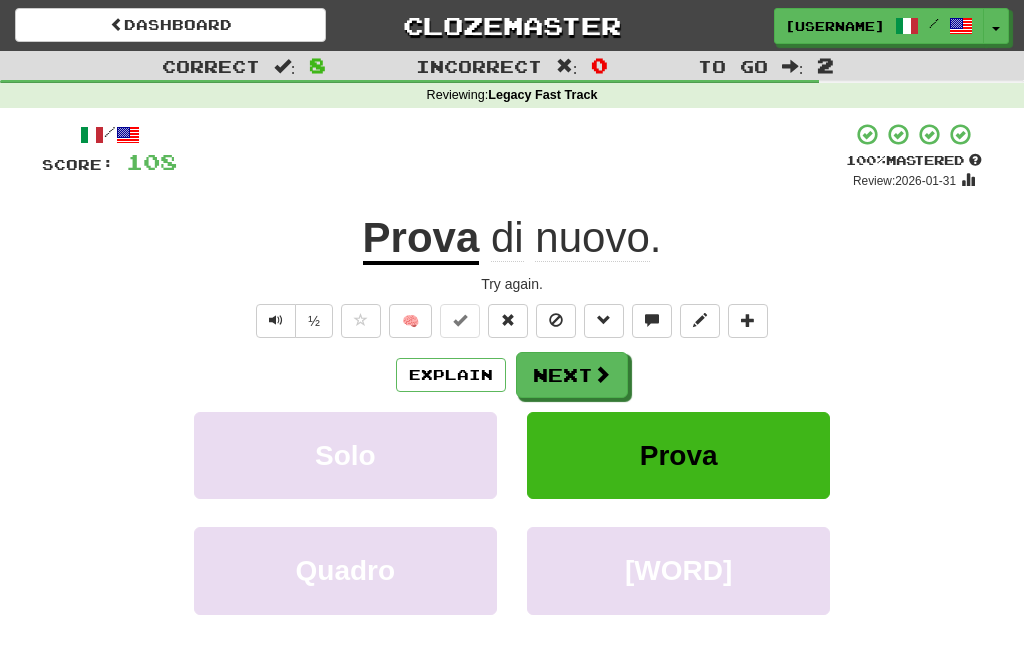click on "Next" at bounding box center (572, 375) 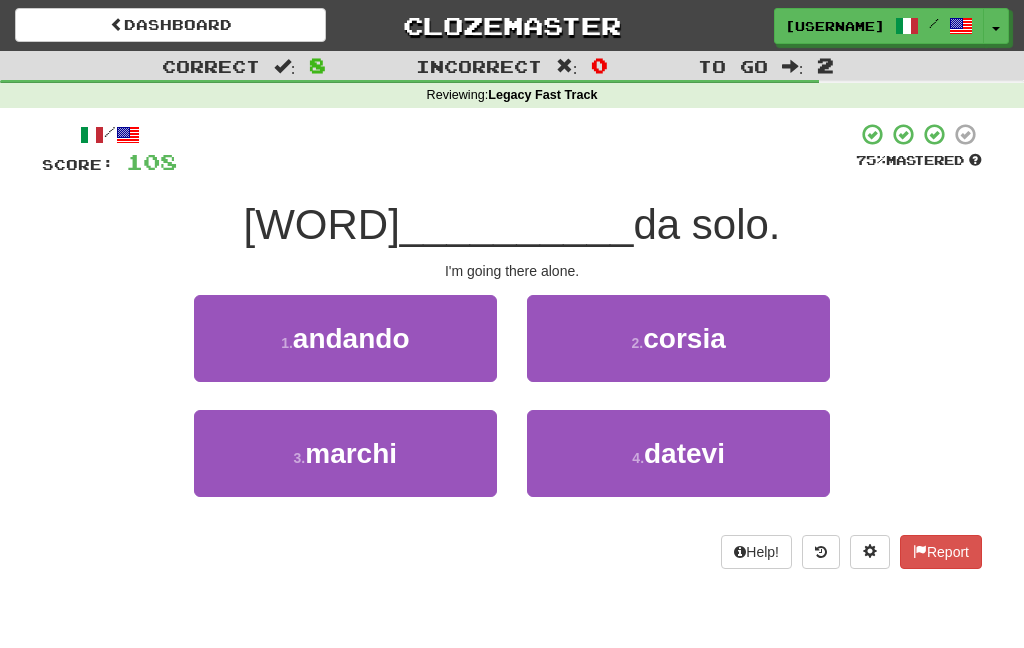 click on "1 .  andando" at bounding box center [345, 338] 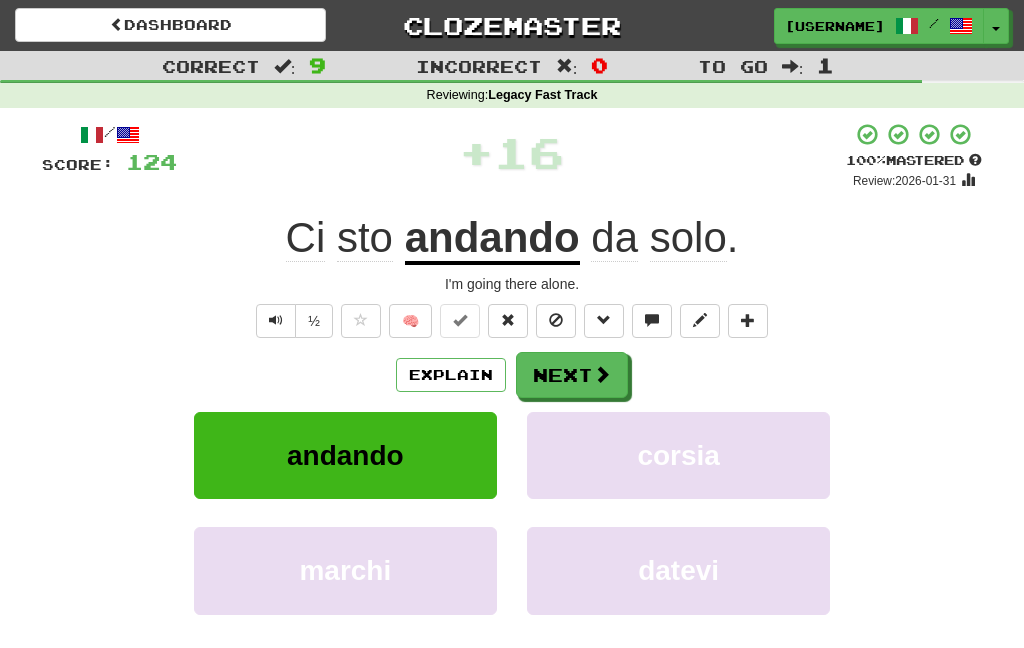 click at bounding box center (604, 321) 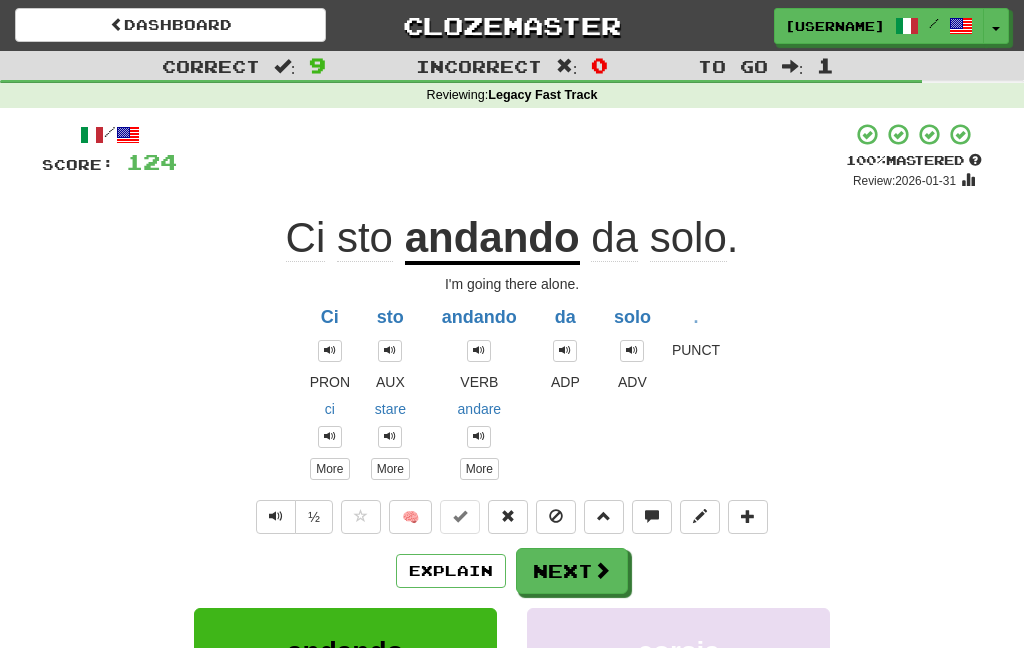 click on "Next" at bounding box center [572, 571] 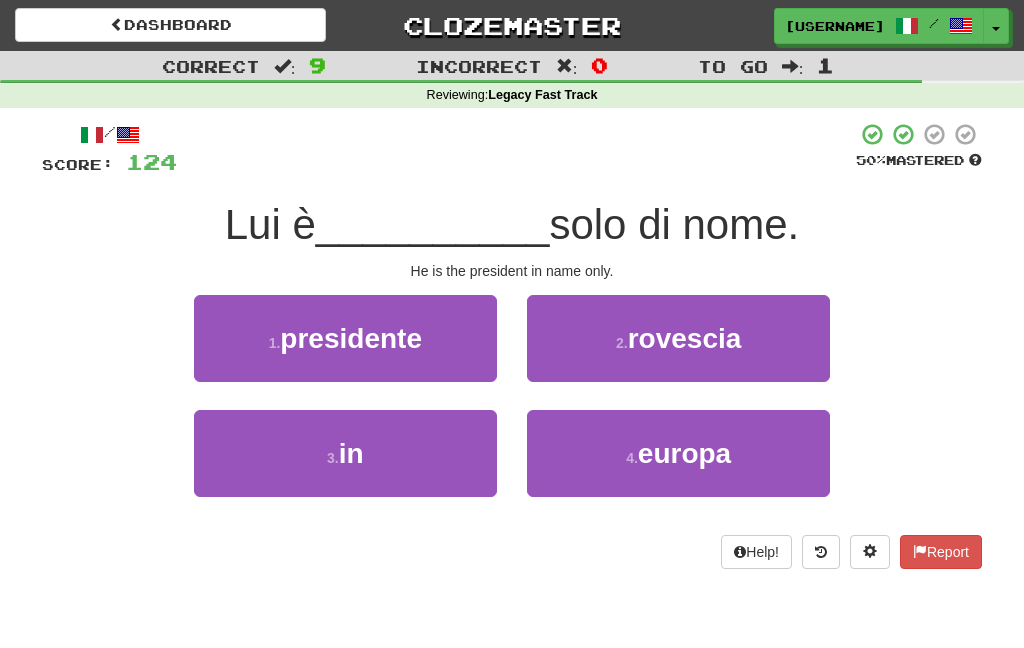 click on "presidente" at bounding box center [351, 338] 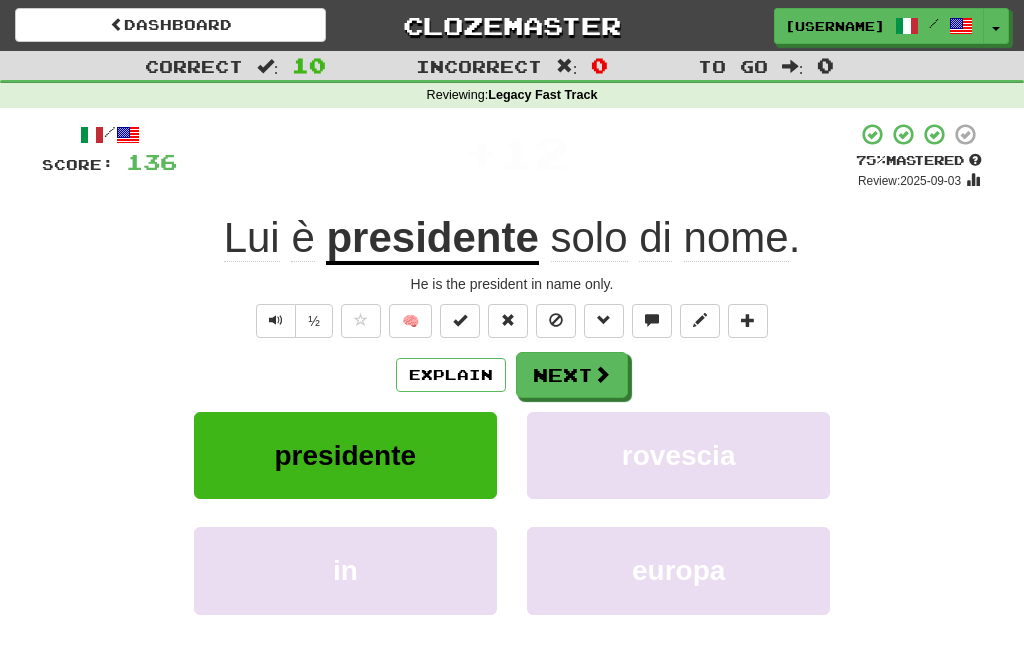 click on "Next" at bounding box center (572, 375) 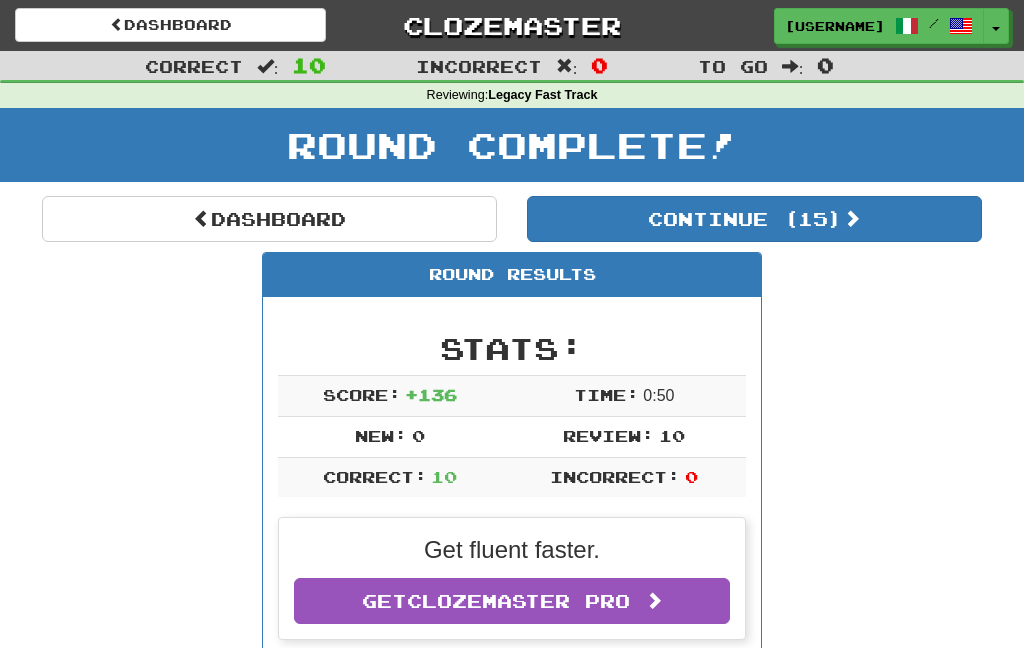 click on "Continue ( 15 )" at bounding box center (754, 219) 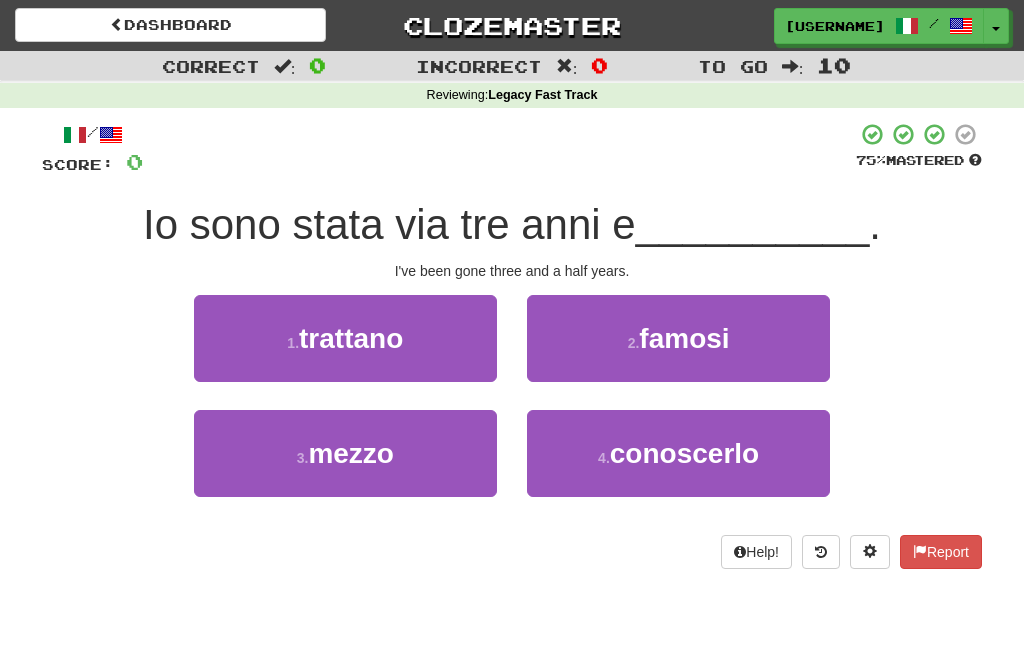 click on "3 .  mezzo" at bounding box center [345, 453] 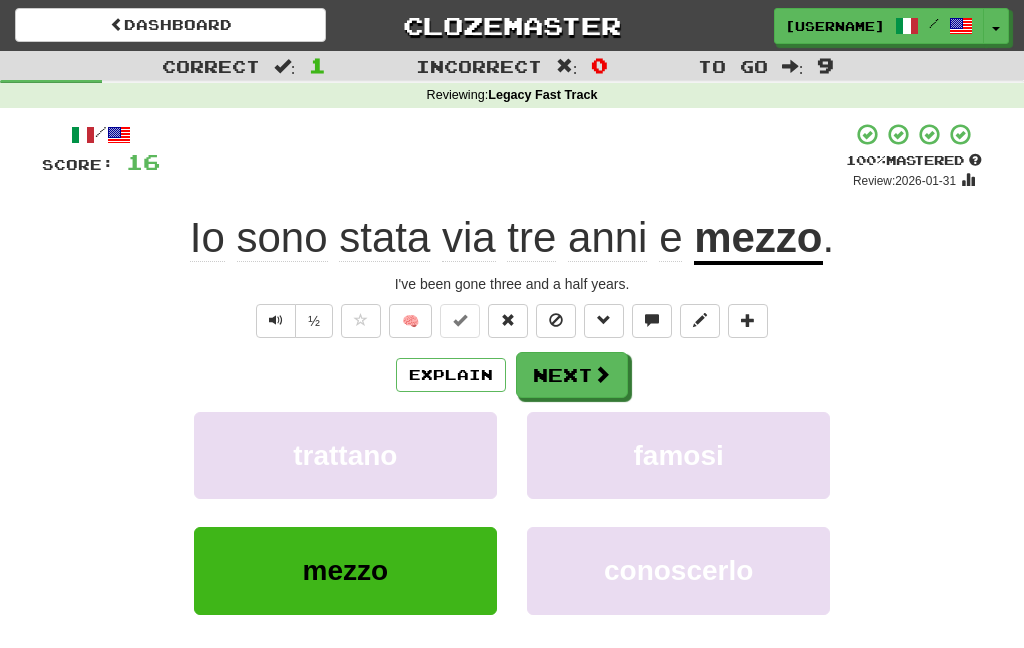 click at bounding box center (602, 374) 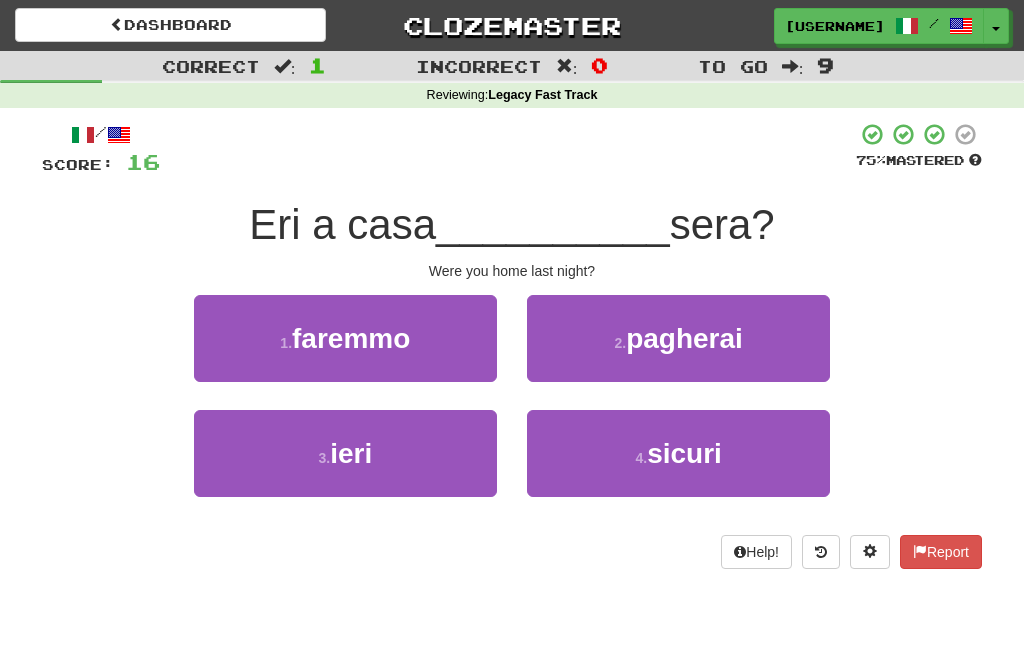click on "3 .  ieri" at bounding box center (345, 453) 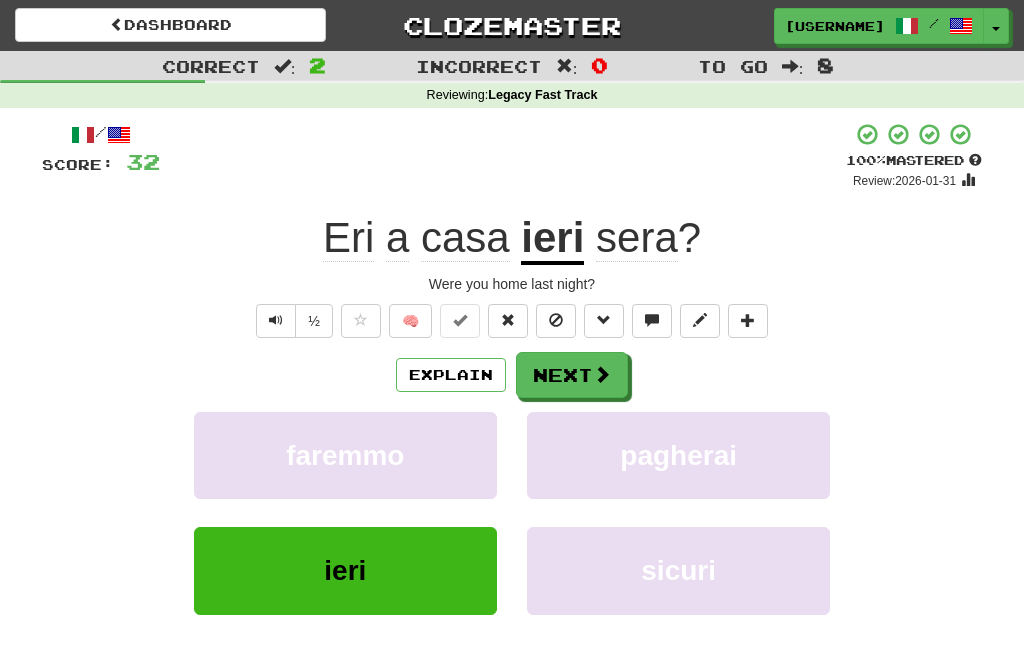 click on "Next" at bounding box center [572, 375] 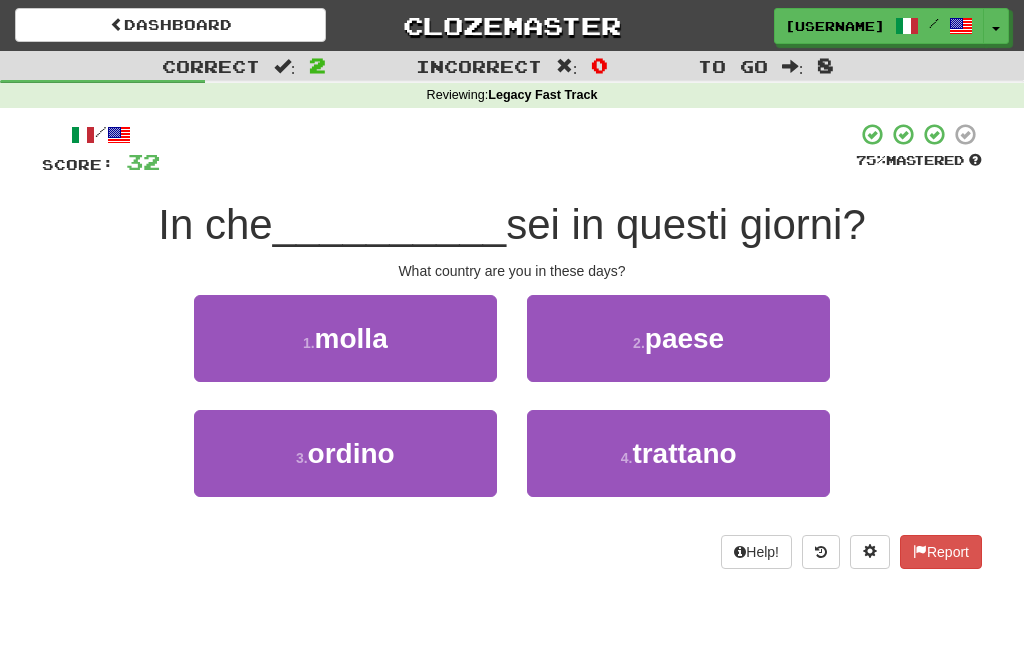 click on "2 .  [WORD]" at bounding box center [678, 338] 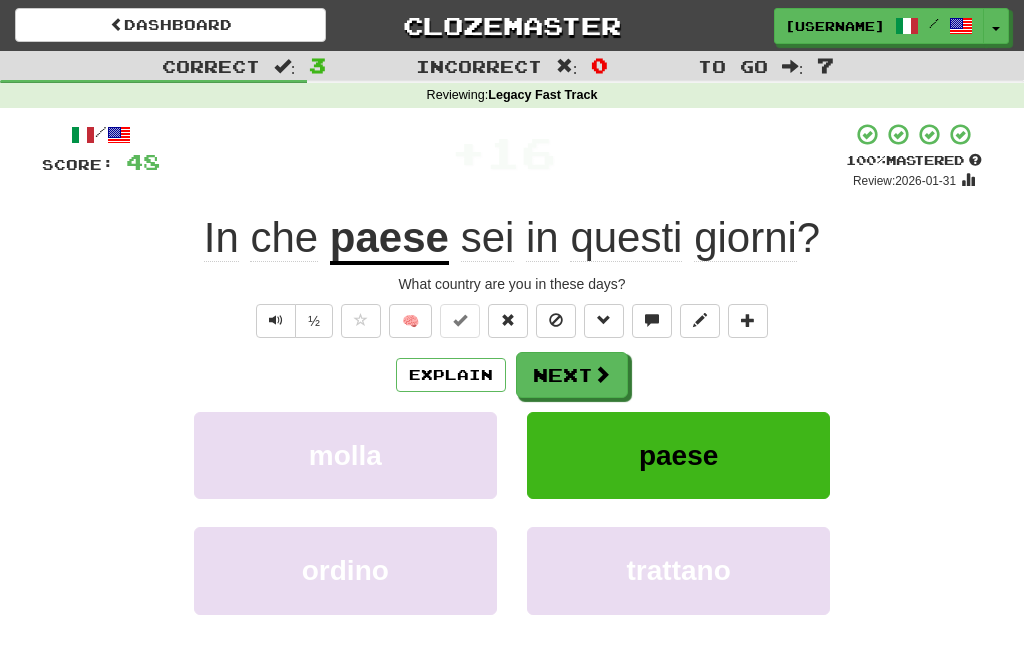 click on "Next" at bounding box center (572, 375) 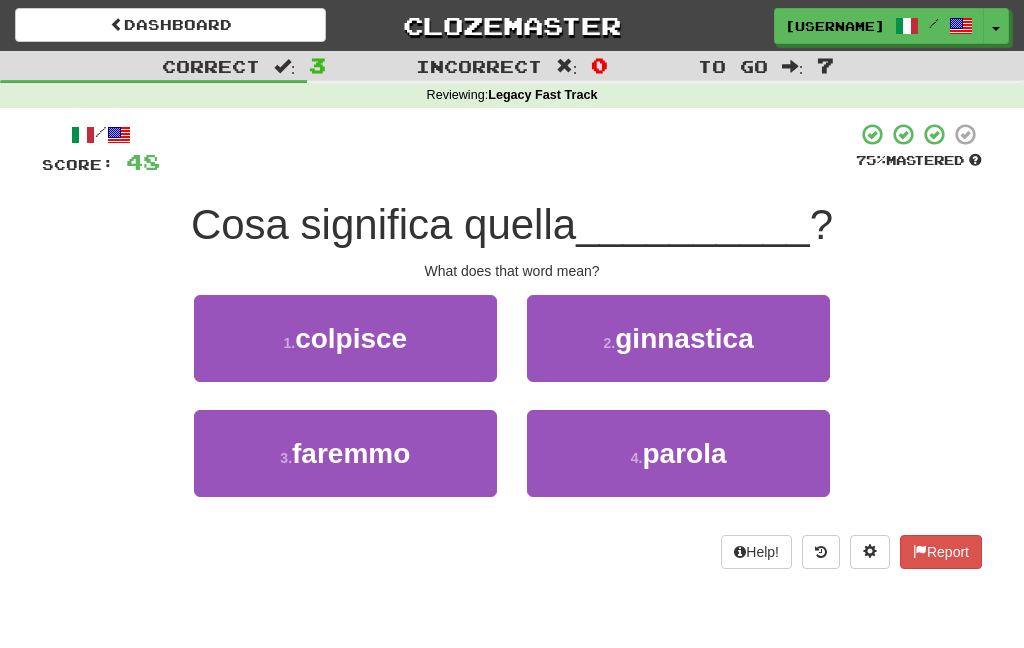 click on "parola" at bounding box center [684, 453] 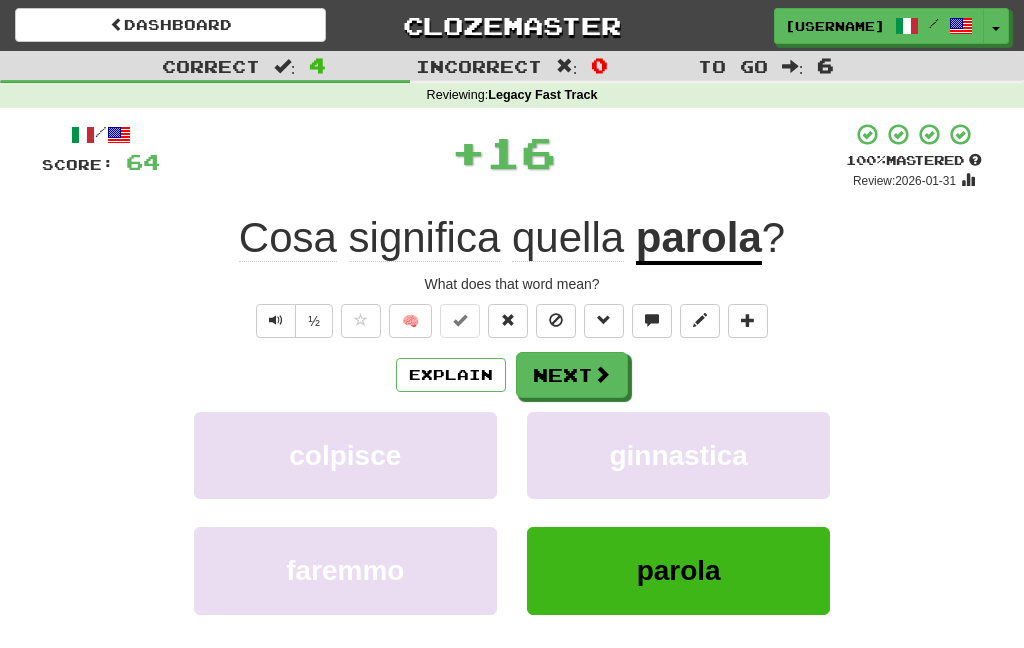 click on "Next" at bounding box center [572, 375] 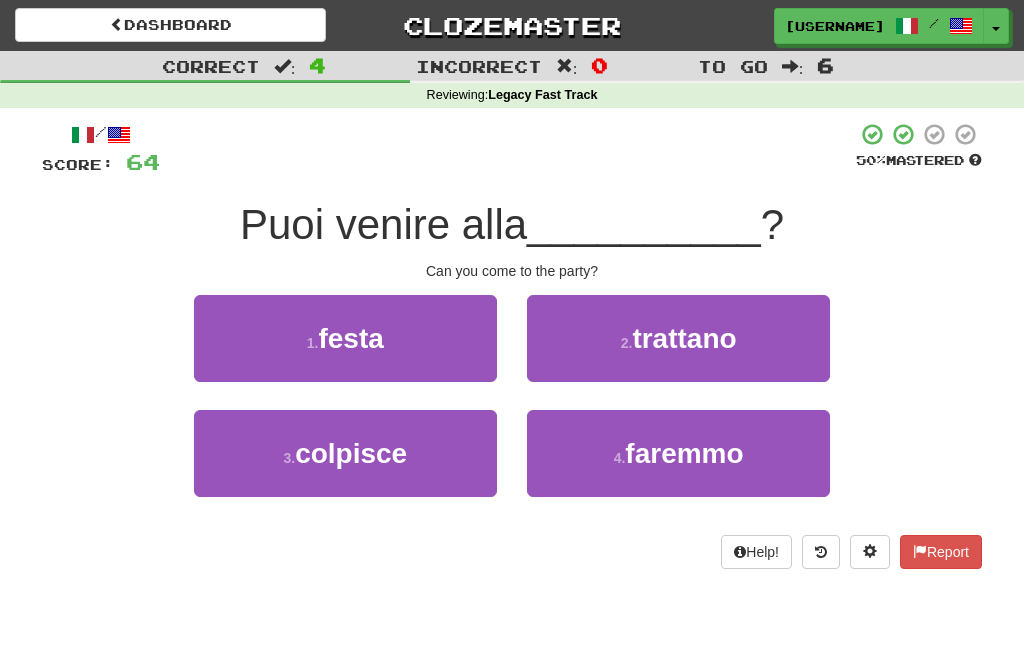 click on "1 .  festa" at bounding box center [345, 338] 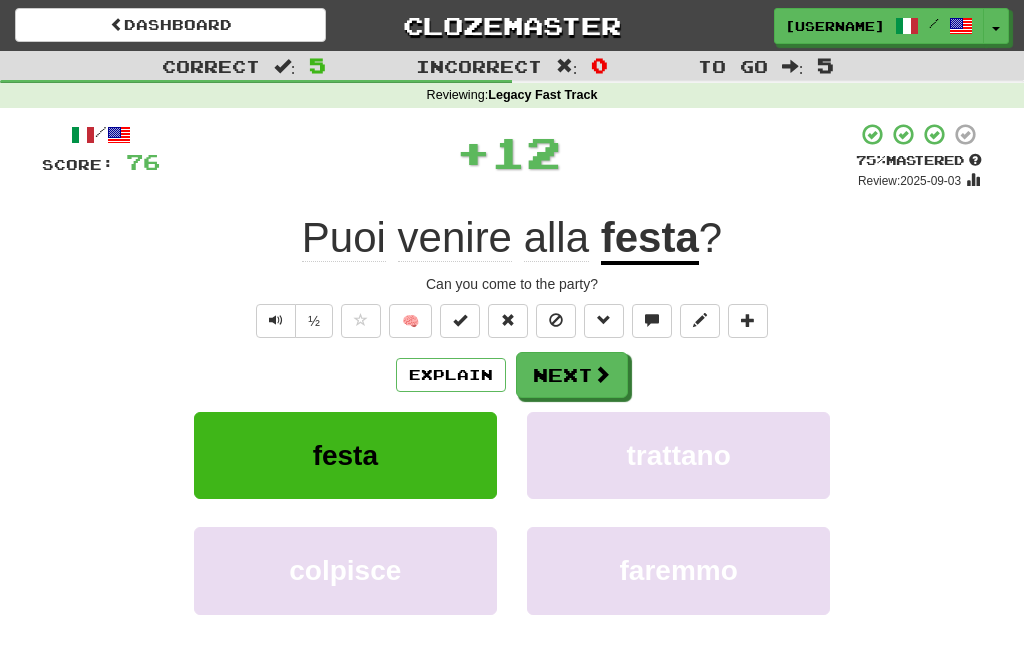 click on "Next" at bounding box center (572, 375) 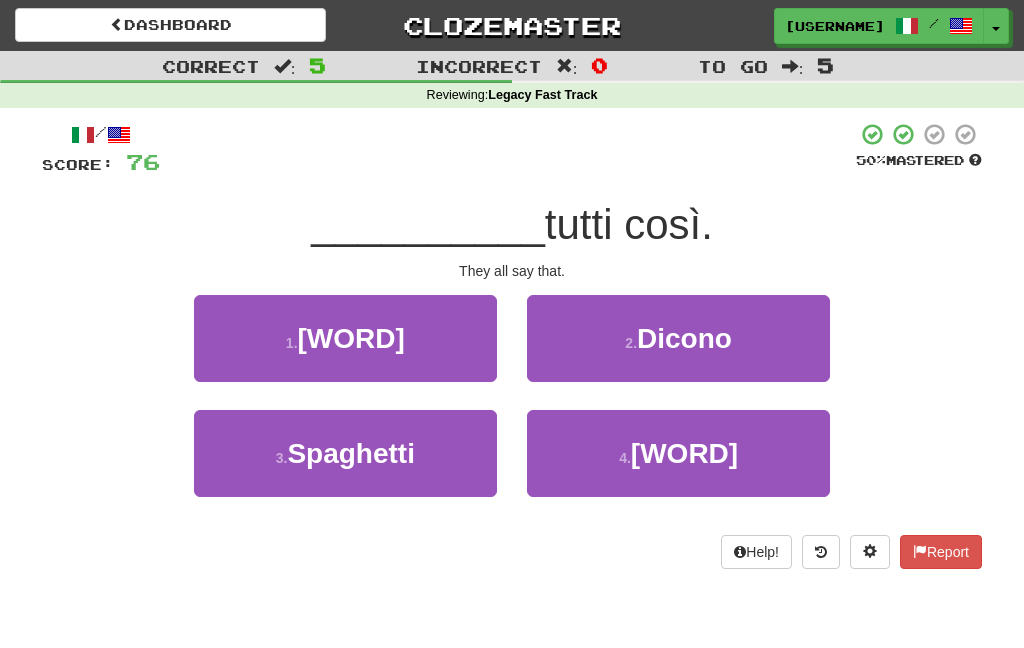 click on "2 .  Dicono" at bounding box center (678, 338) 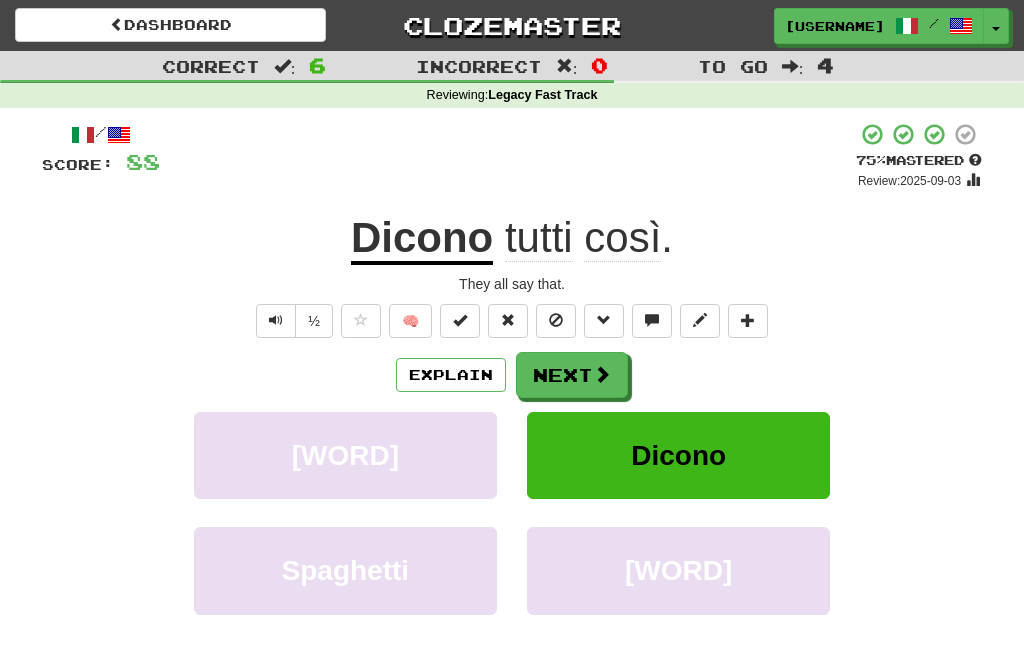 click on "Next" at bounding box center (572, 375) 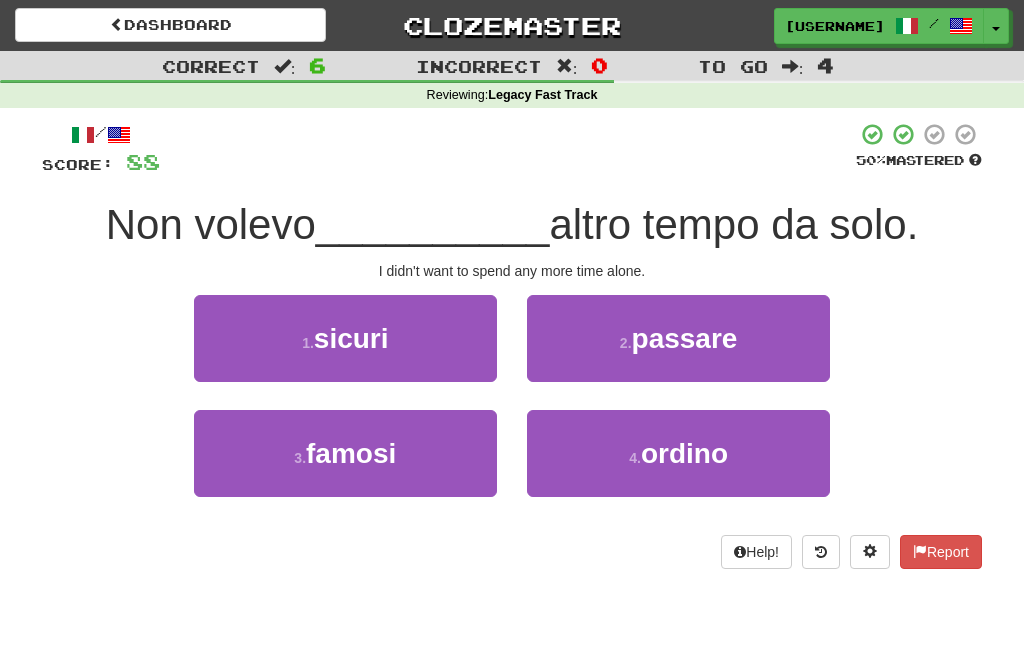 click on "2 .  [WORD]" at bounding box center [678, 338] 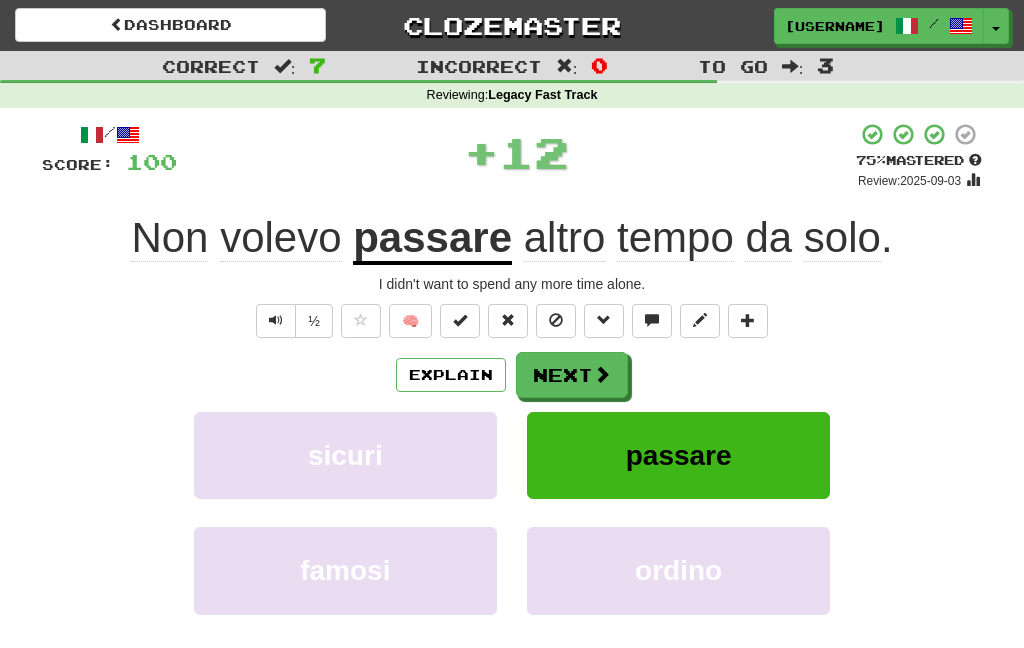 click on "Next" at bounding box center [572, 375] 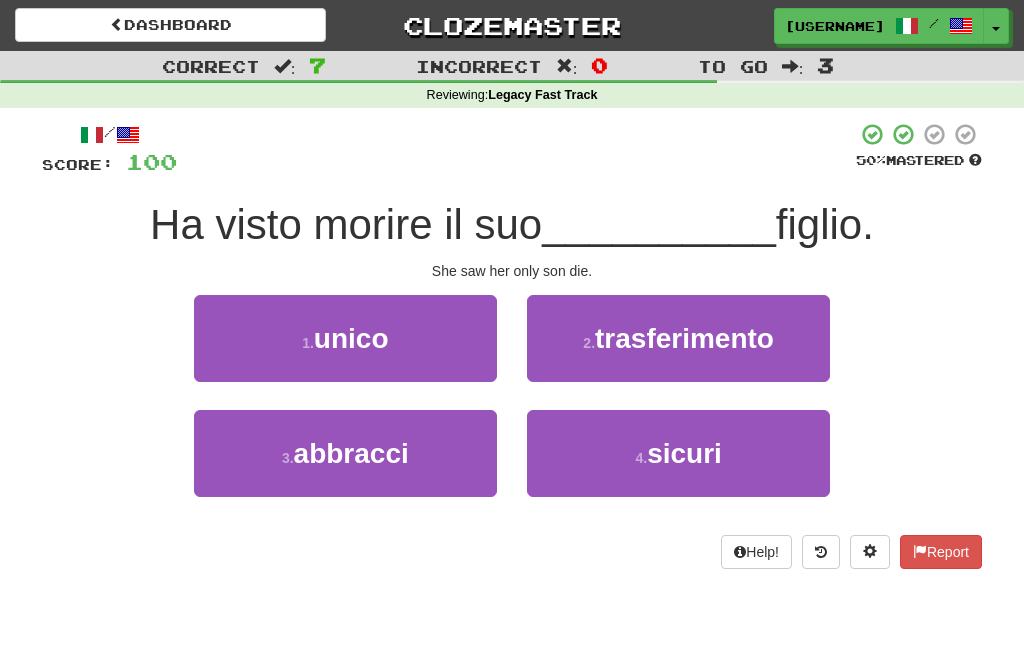 click on "1 ." at bounding box center [308, 343] 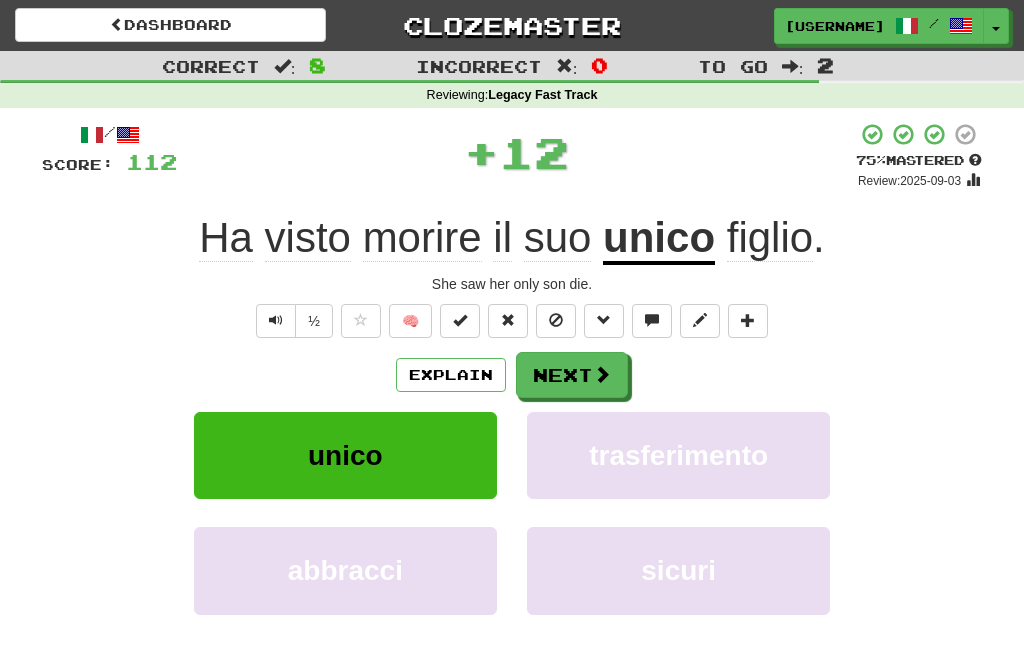 click on "Next" at bounding box center [572, 375] 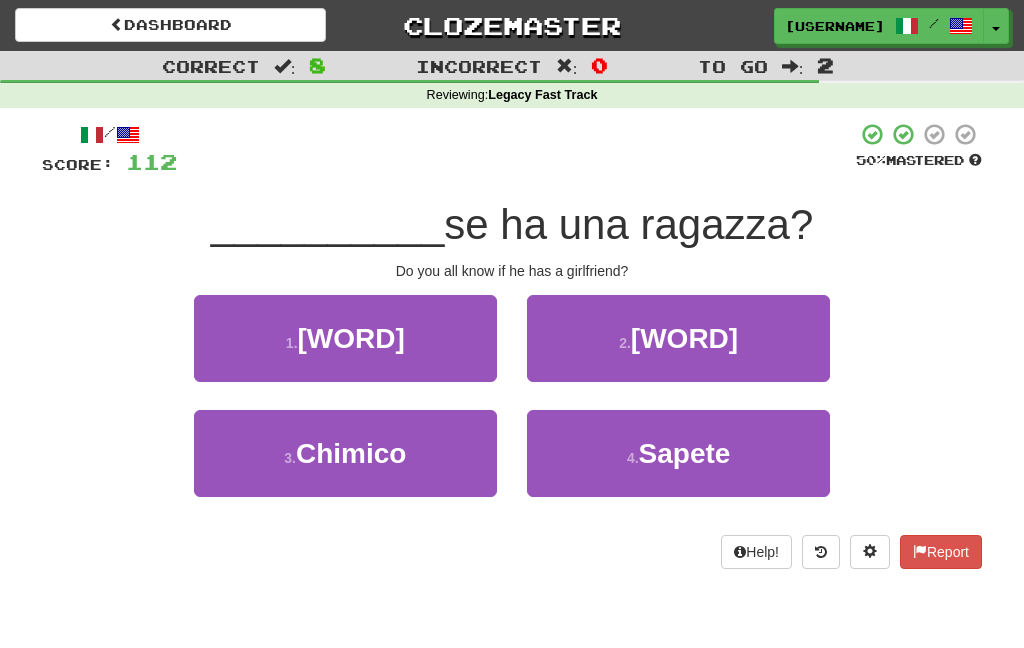 click on "4 .  Sapete" at bounding box center (678, 453) 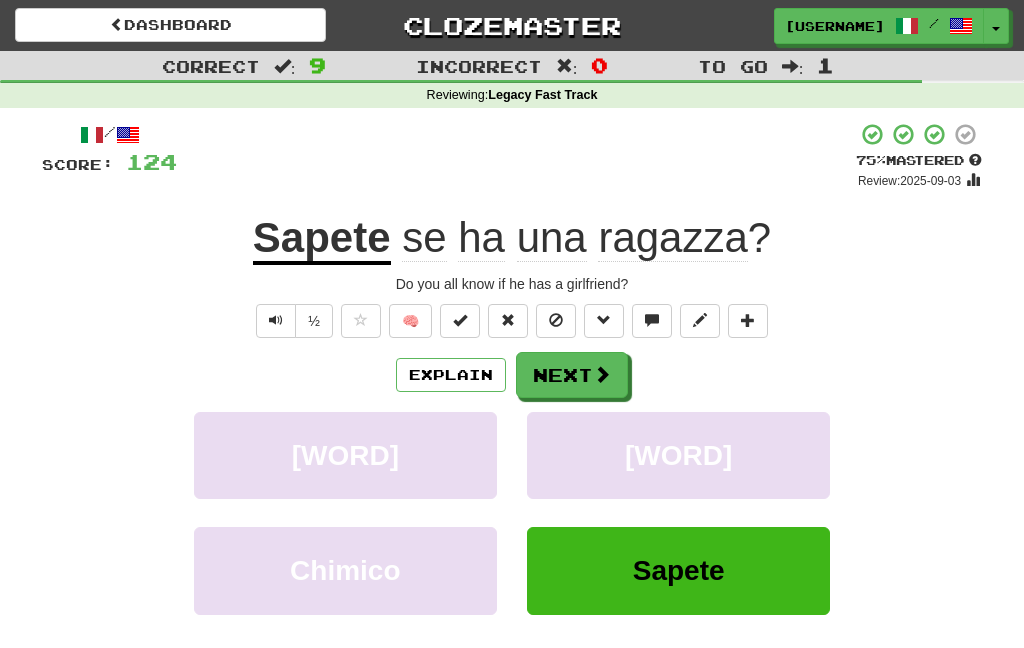 click on "Next" at bounding box center (572, 375) 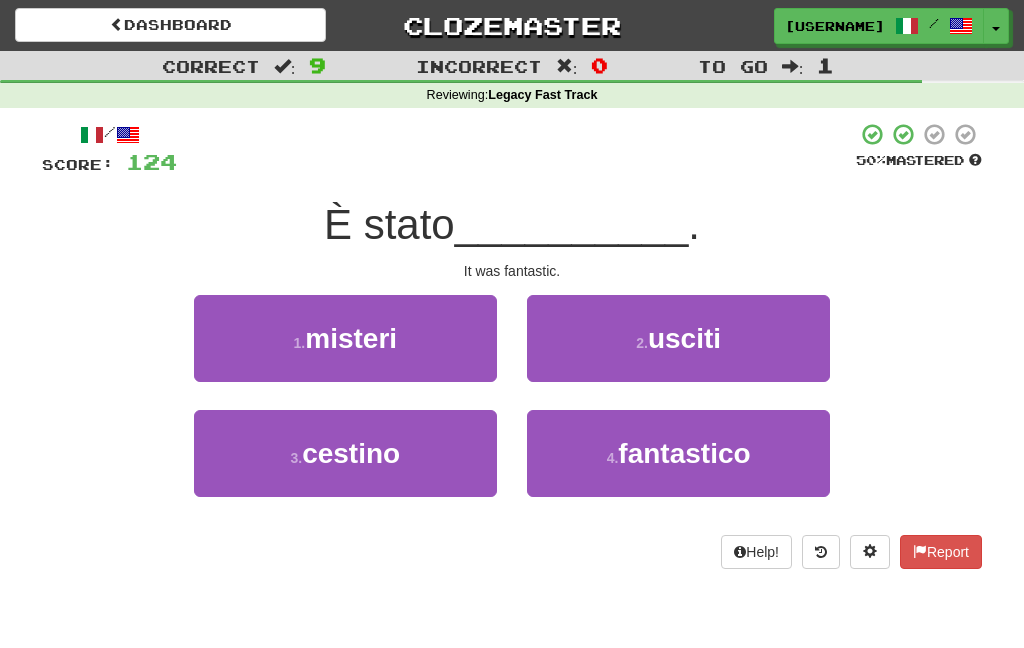 click on "4 ." at bounding box center [613, 458] 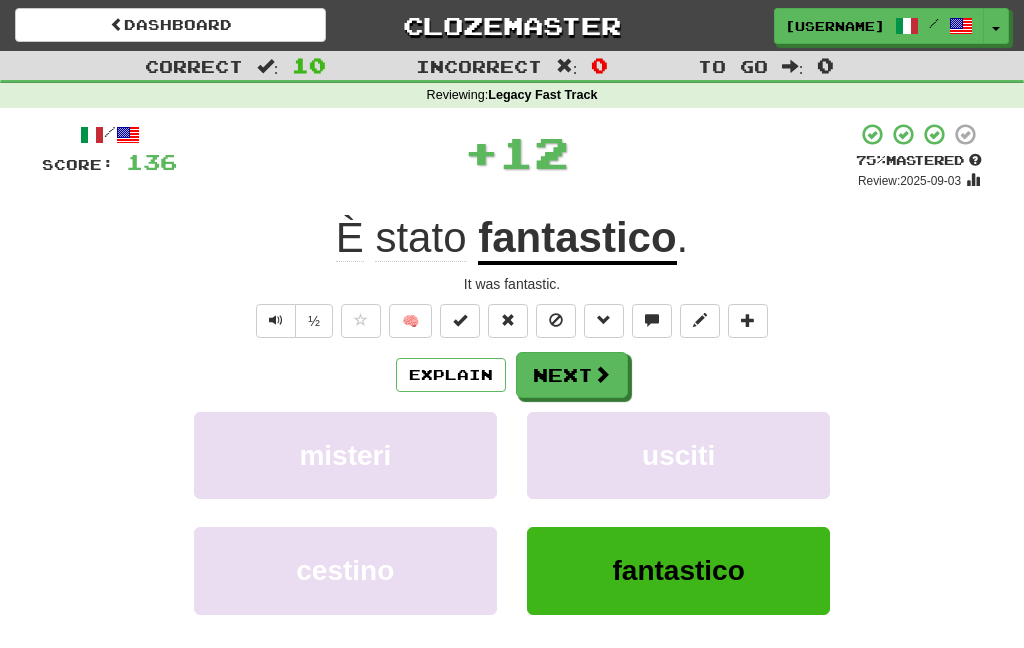 click on "Next" at bounding box center (572, 375) 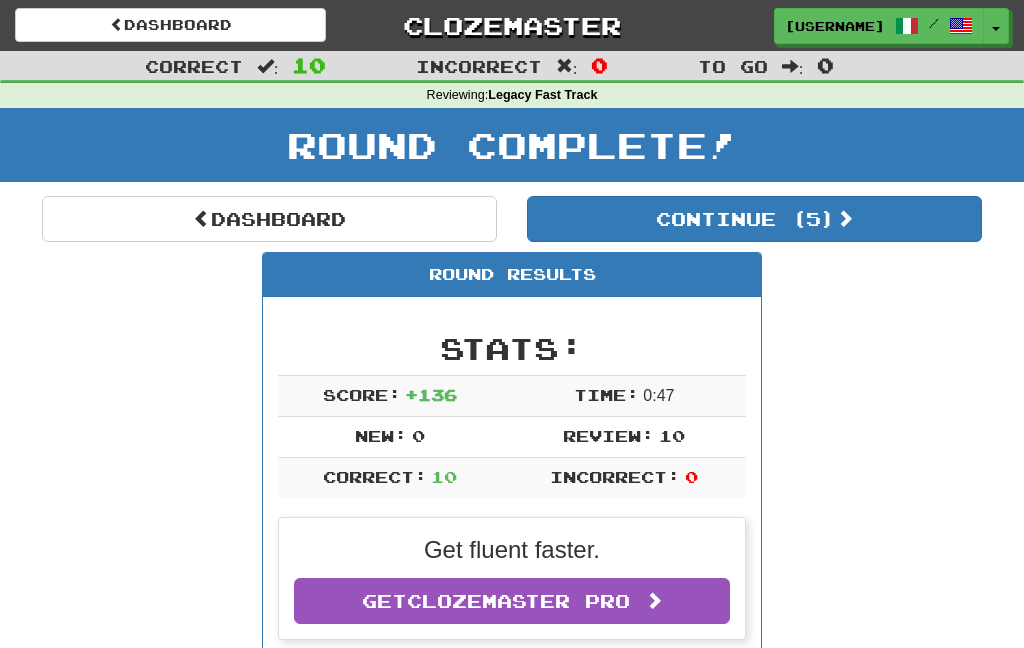 click on "Continue ( 5 )" at bounding box center [754, 219] 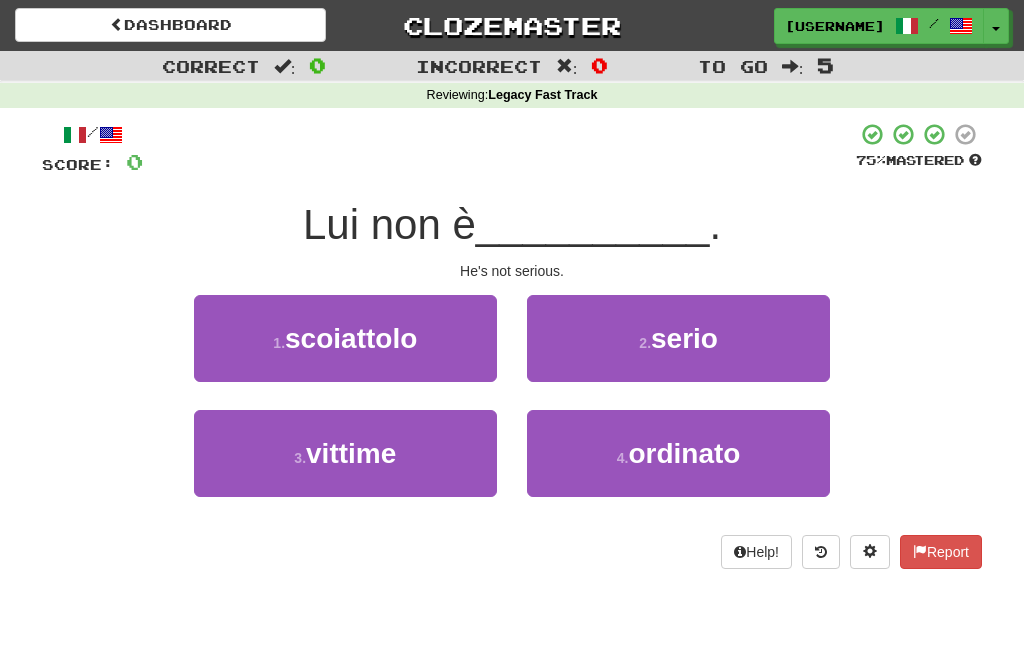 click on "2 .  serio" at bounding box center [678, 338] 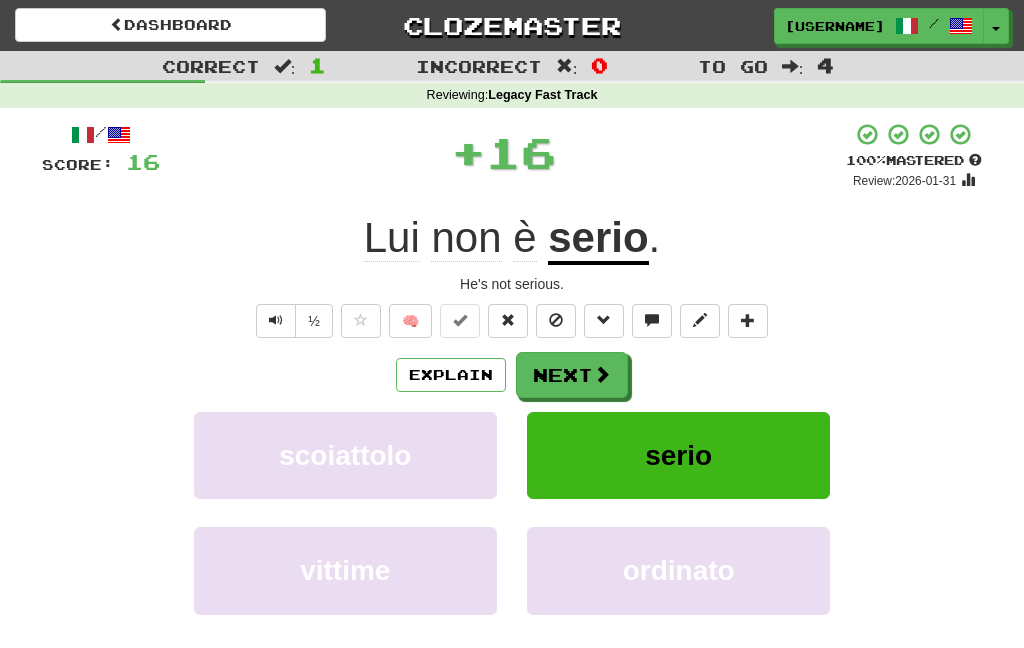 click on "Next" at bounding box center [572, 375] 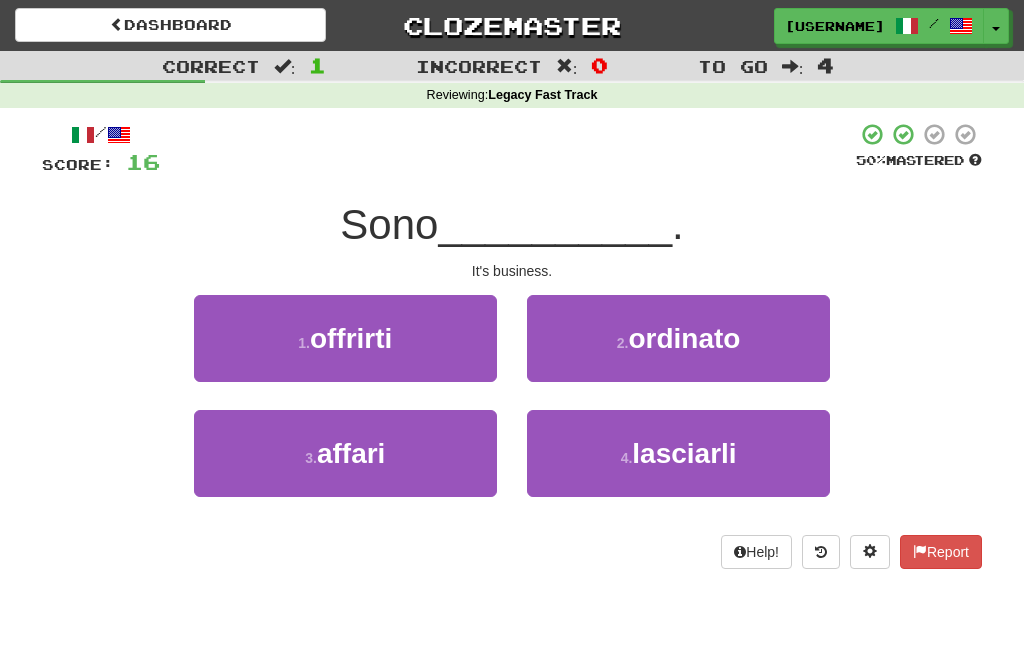 click on "1 .  [WORD]" at bounding box center (345, 338) 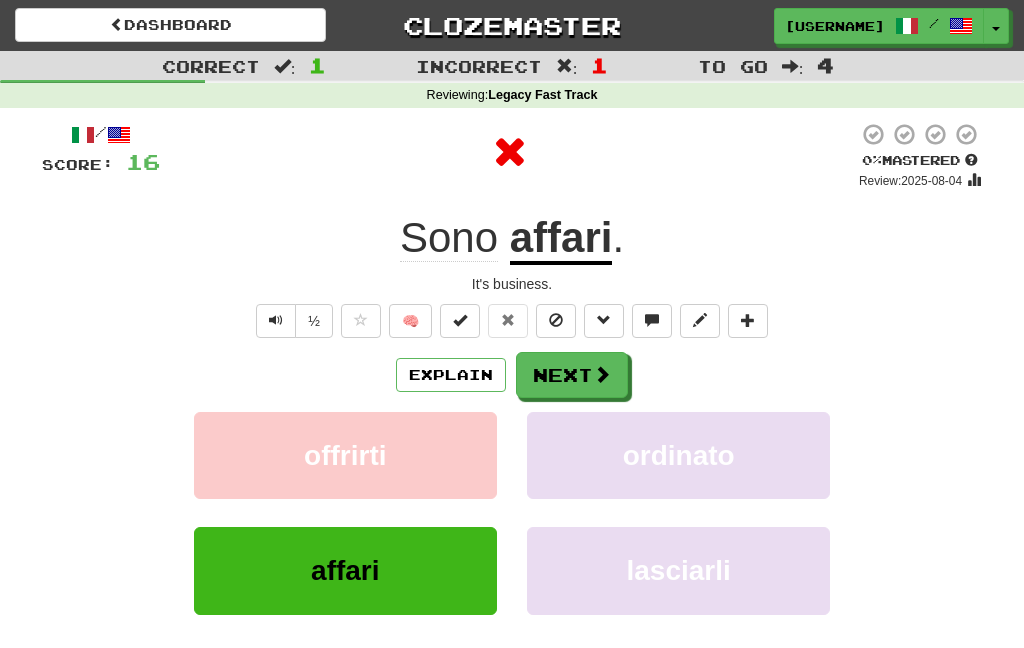 scroll, scrollTop: 86, scrollLeft: 0, axis: vertical 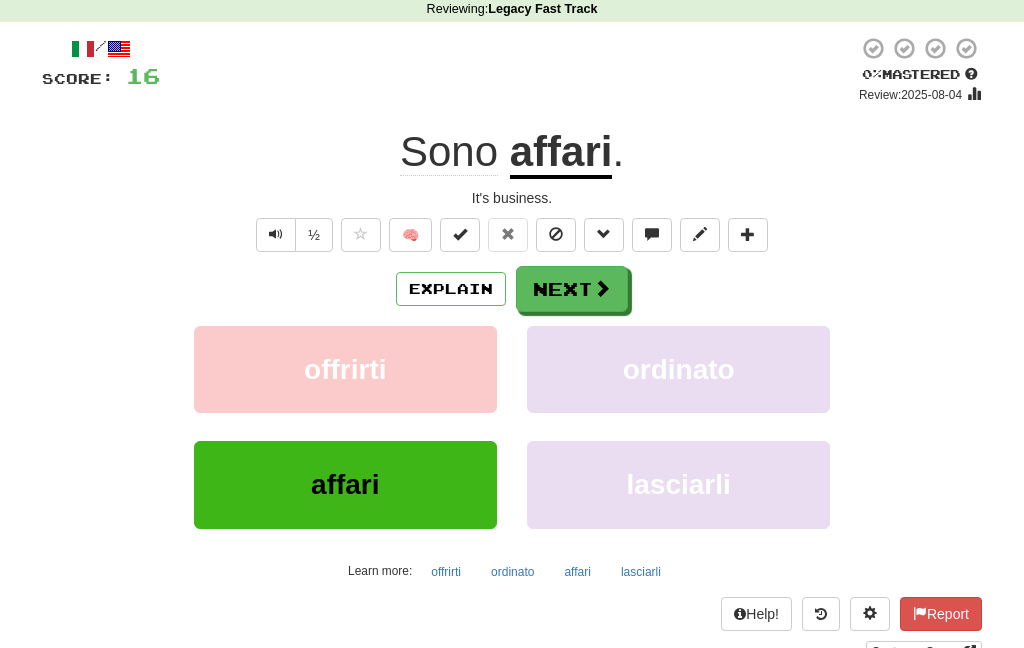 click on "Next" at bounding box center [572, 289] 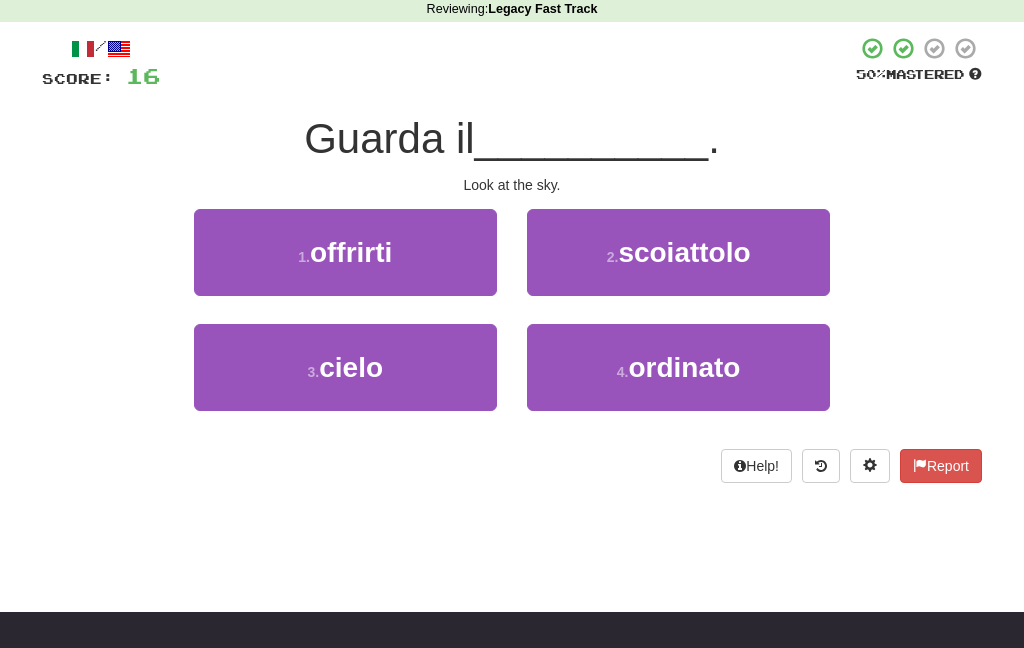click on "3 .  [WORD]" at bounding box center [345, 367] 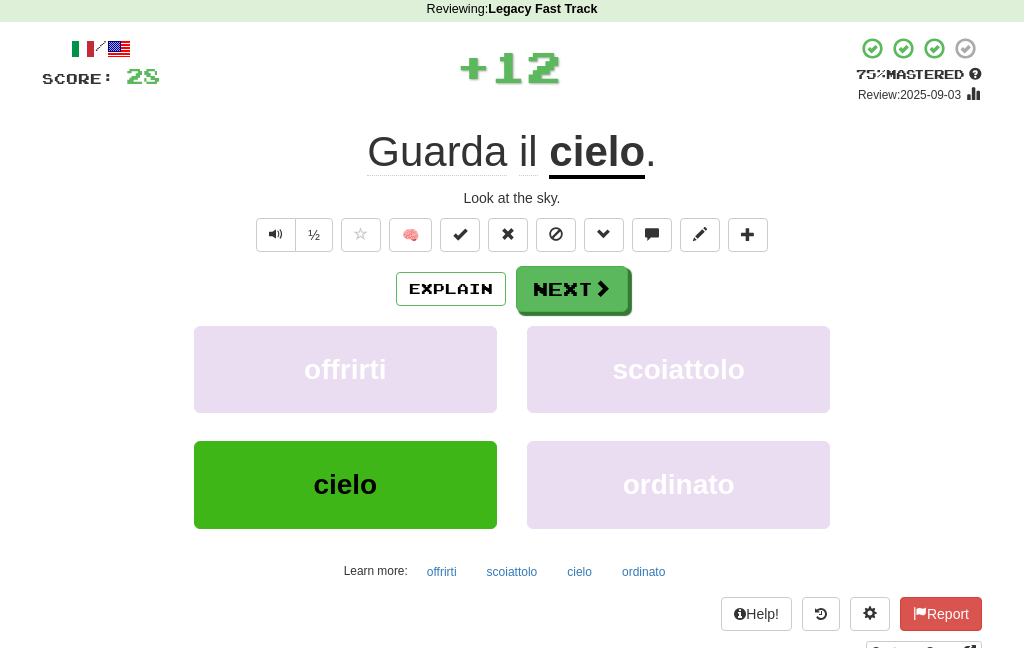 click on "Next" at bounding box center (572, 289) 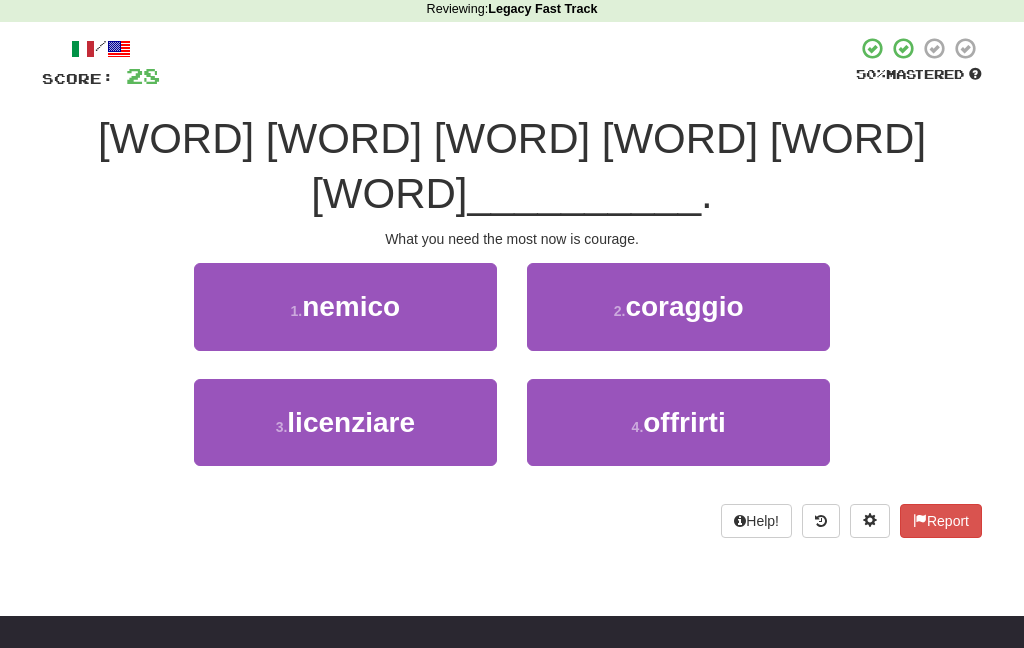 click on "coraggio" at bounding box center [684, 306] 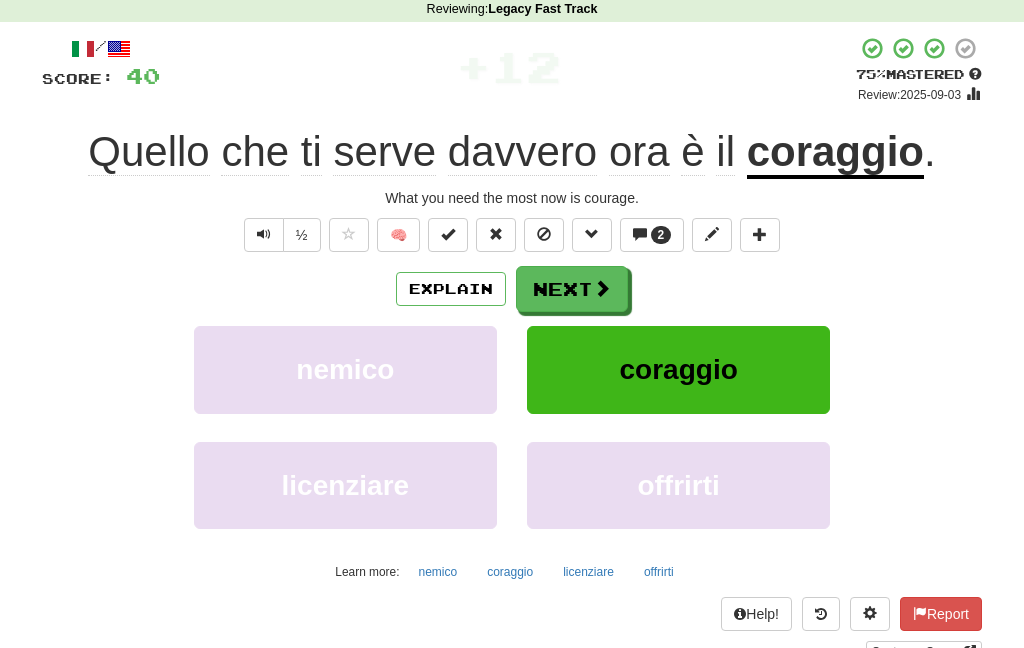 click on "Next" at bounding box center (572, 289) 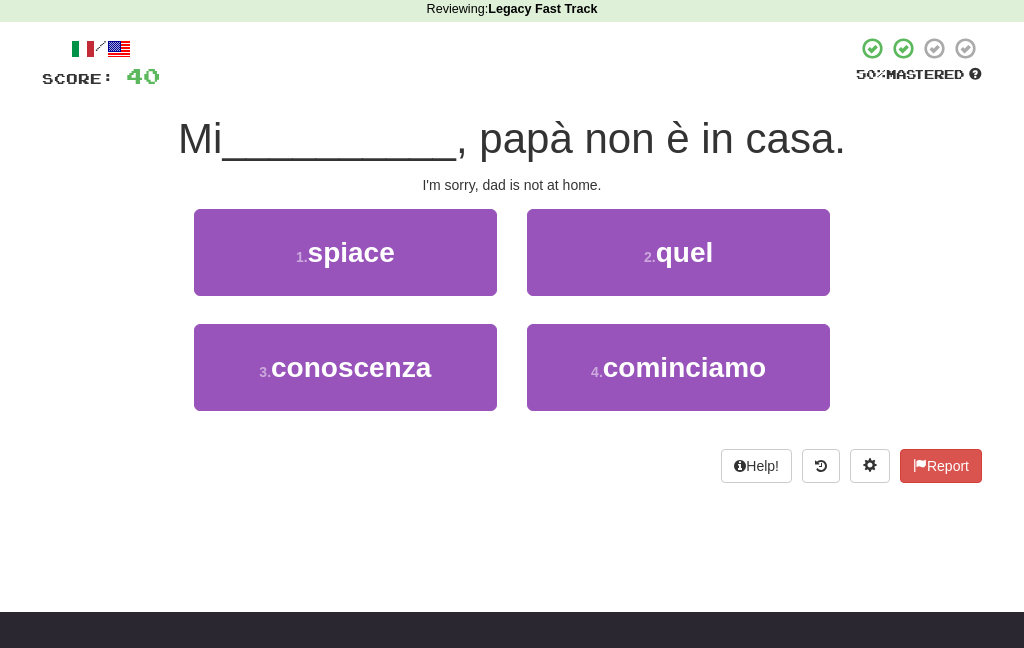 click on "1 .  [WORD]" at bounding box center [345, 252] 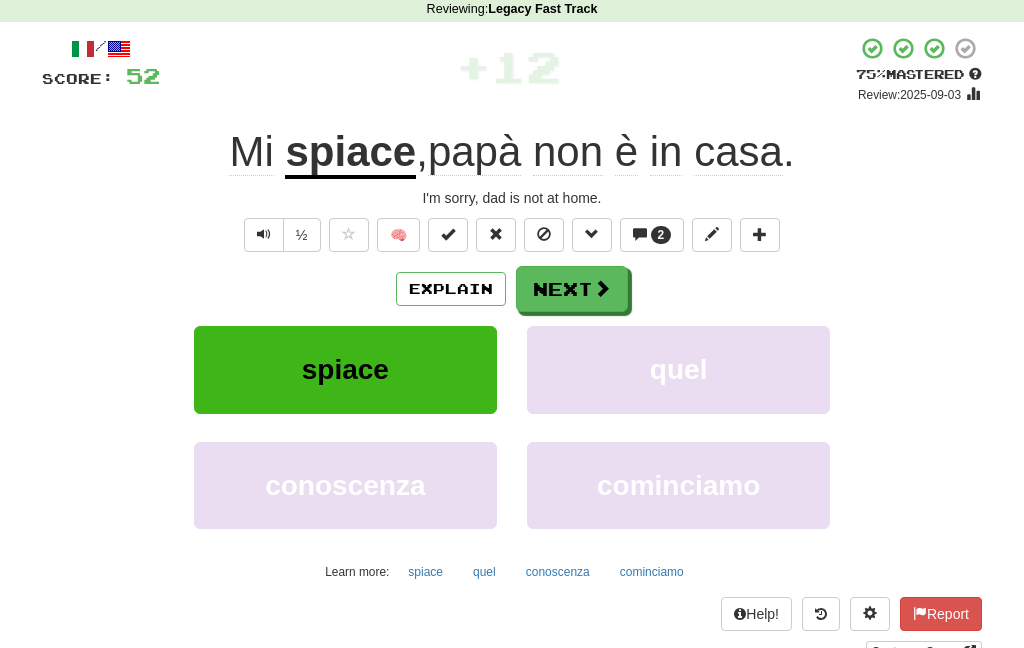 click on "Next" at bounding box center (572, 289) 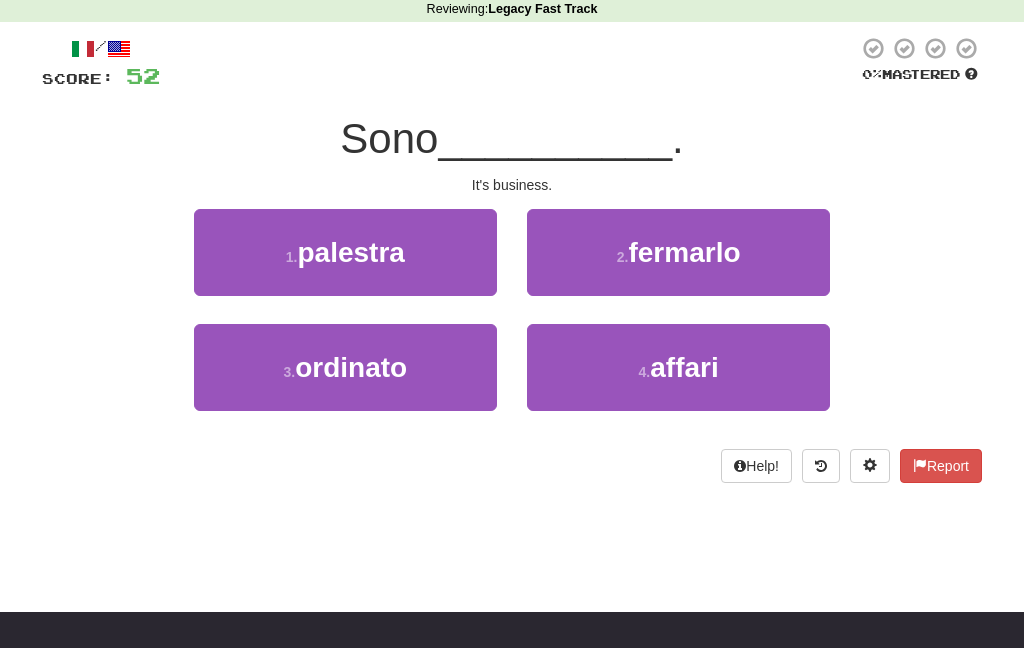click on "affari" at bounding box center [684, 367] 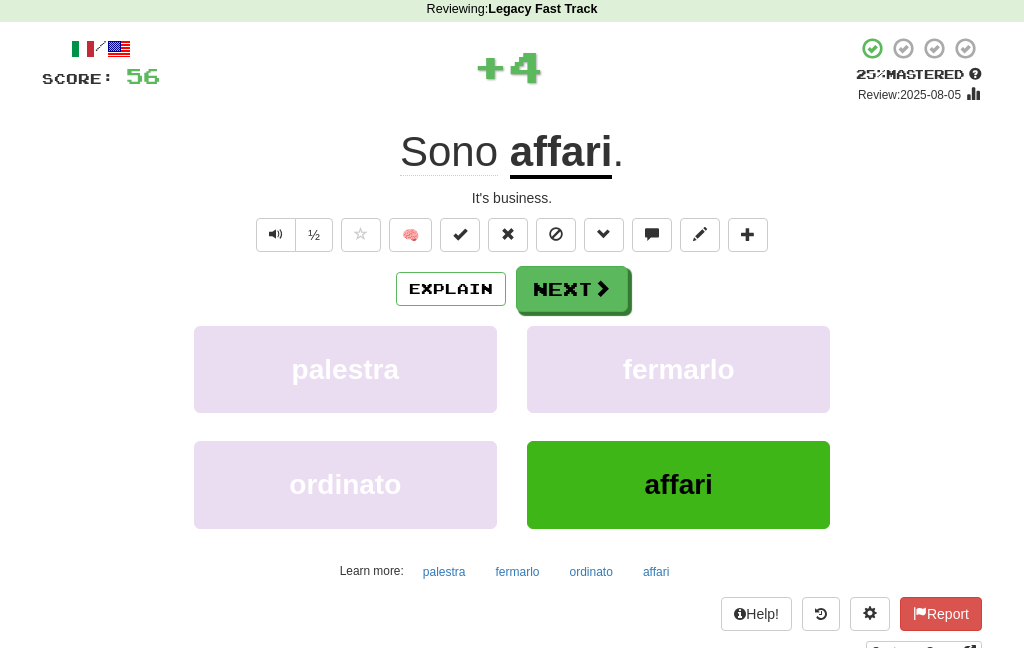 click on "Next" at bounding box center (572, 289) 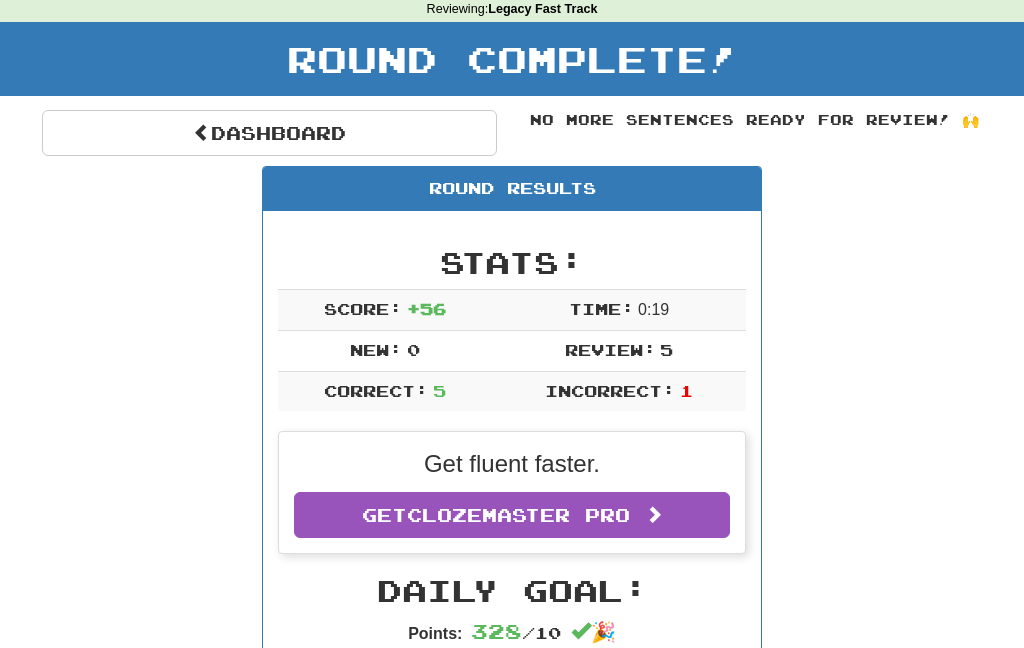 click on "Dashboard" at bounding box center [269, 133] 